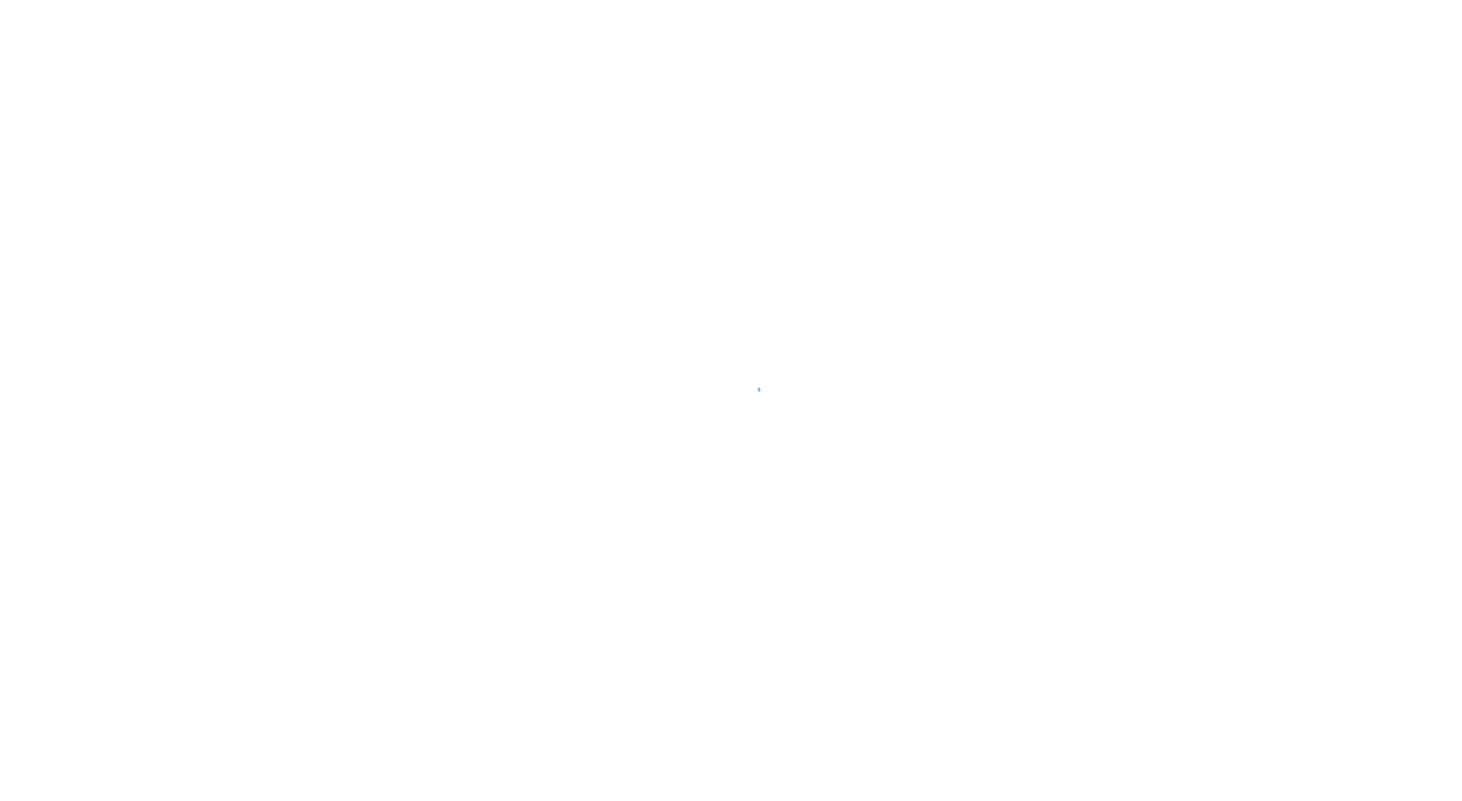 scroll, scrollTop: 0, scrollLeft: 0, axis: both 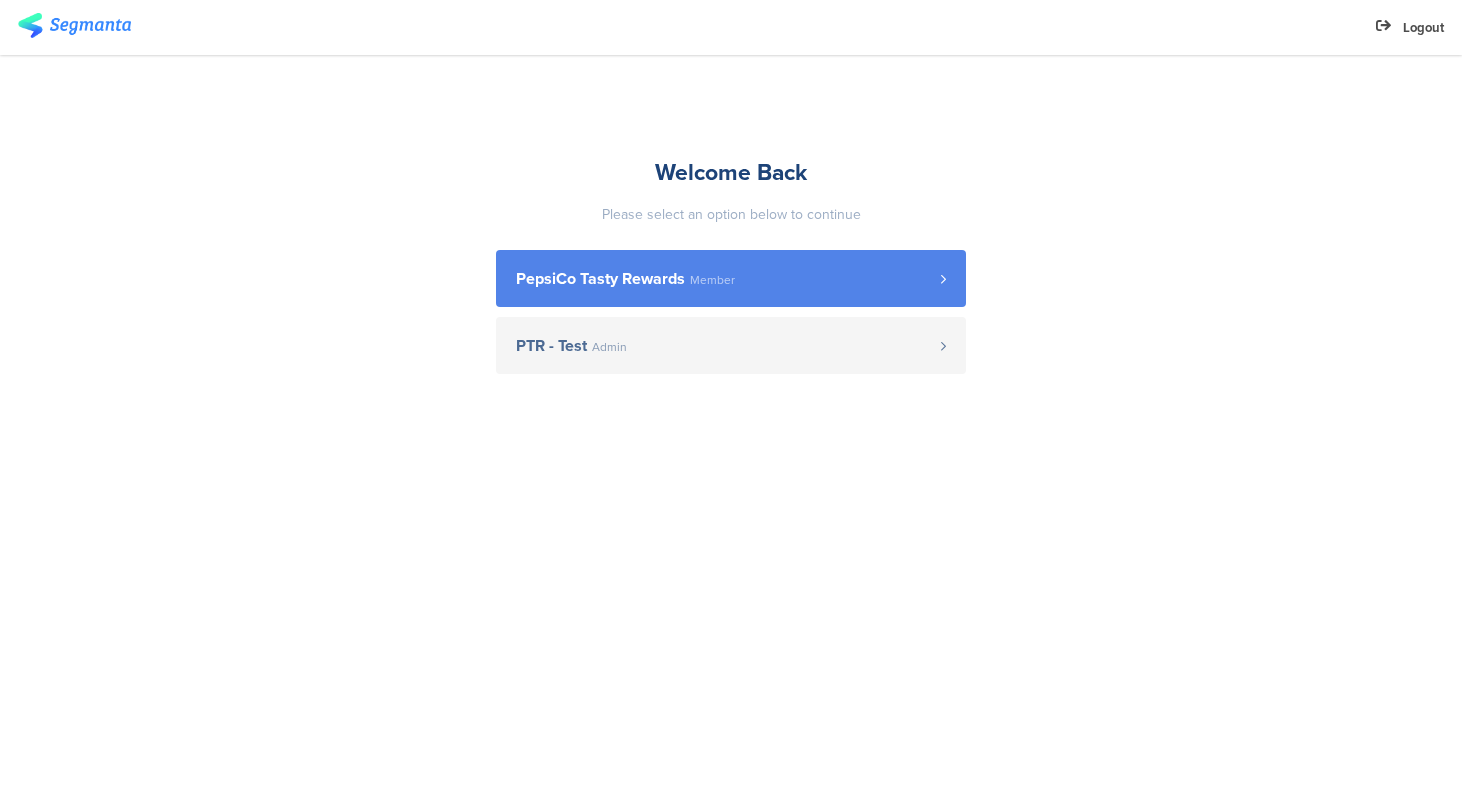 click on "Member" at bounding box center [712, 280] 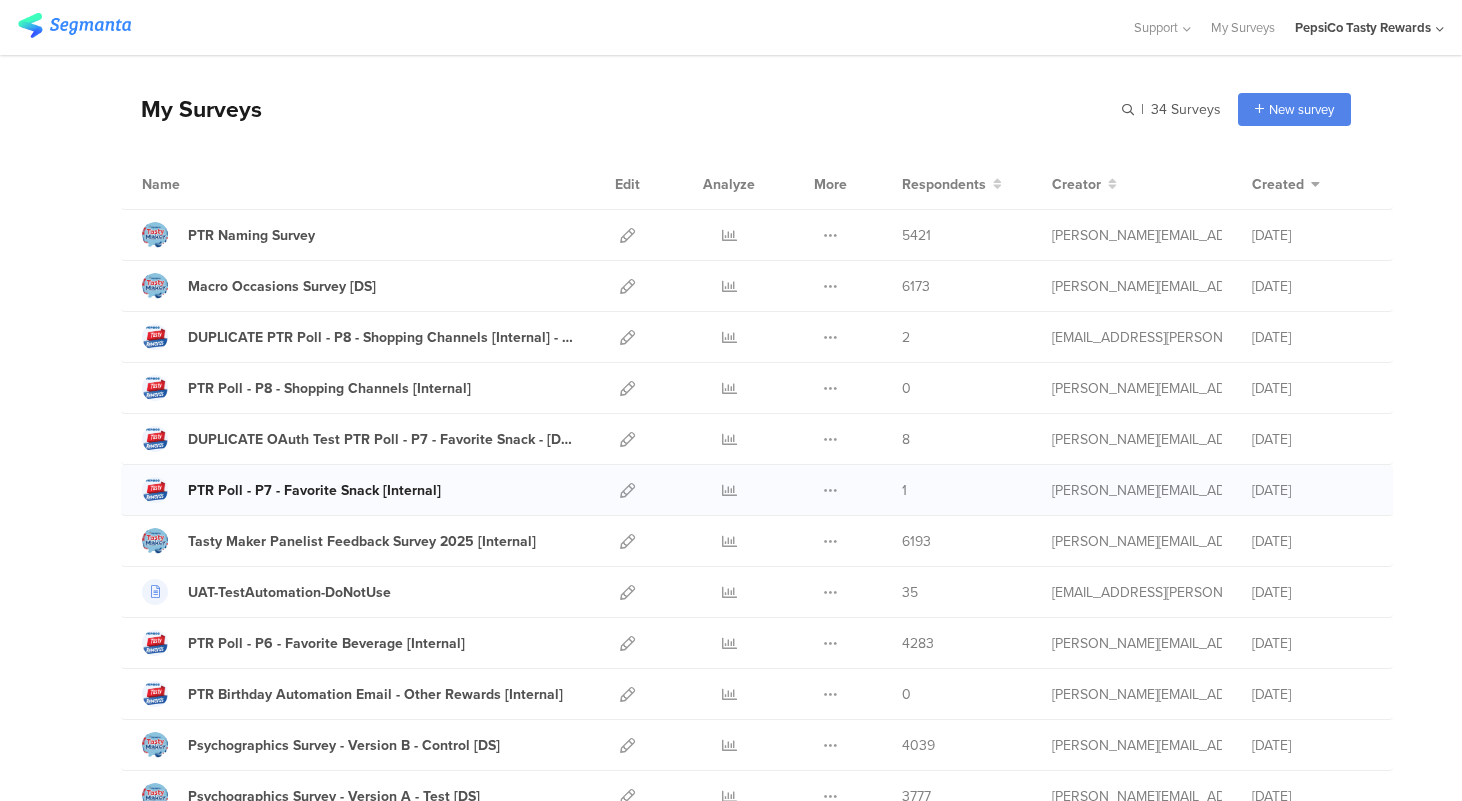 scroll, scrollTop: 0, scrollLeft: 0, axis: both 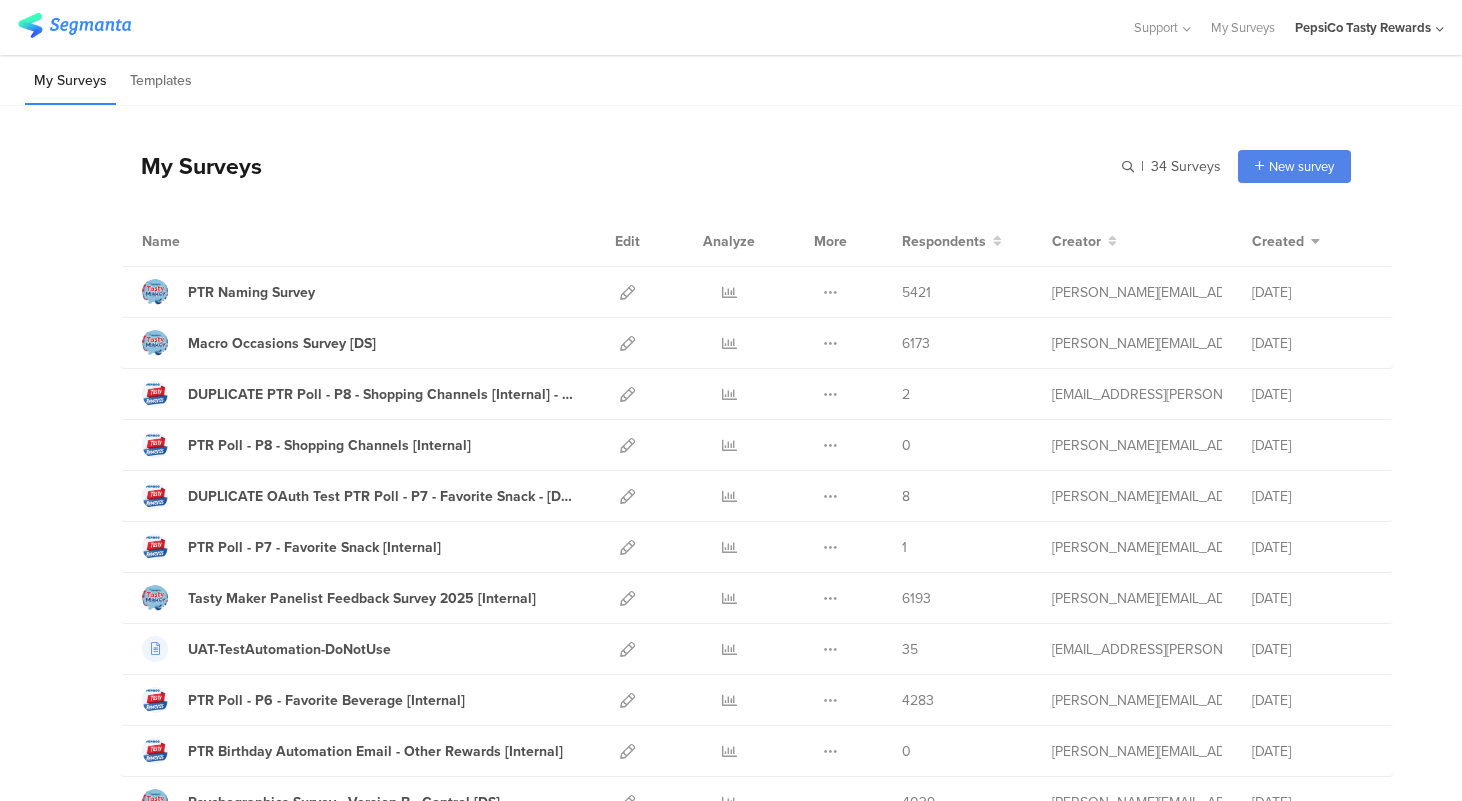 click on "PepsiCo Tasty Rewards" 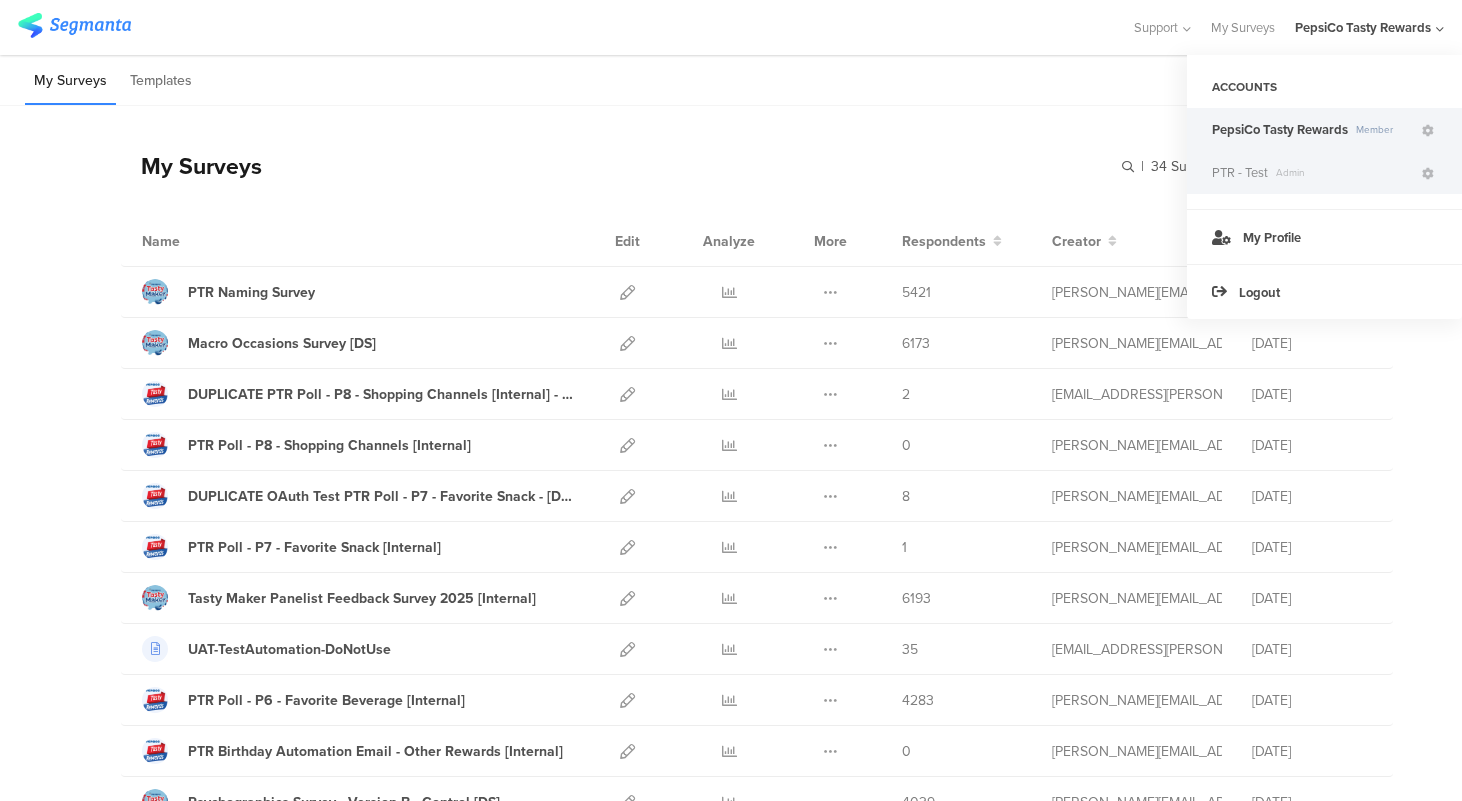 click on "Admin" 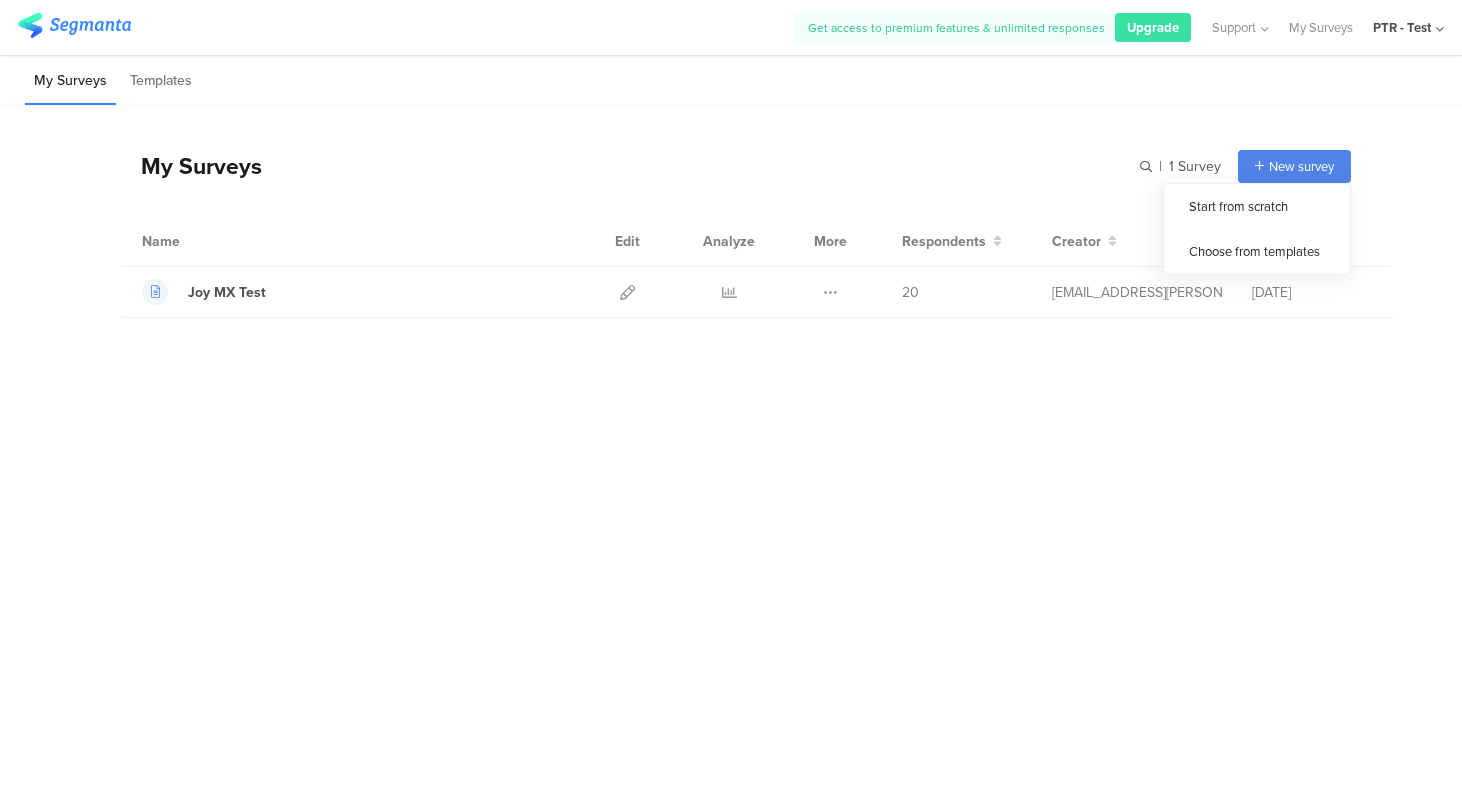 click on "New survey" 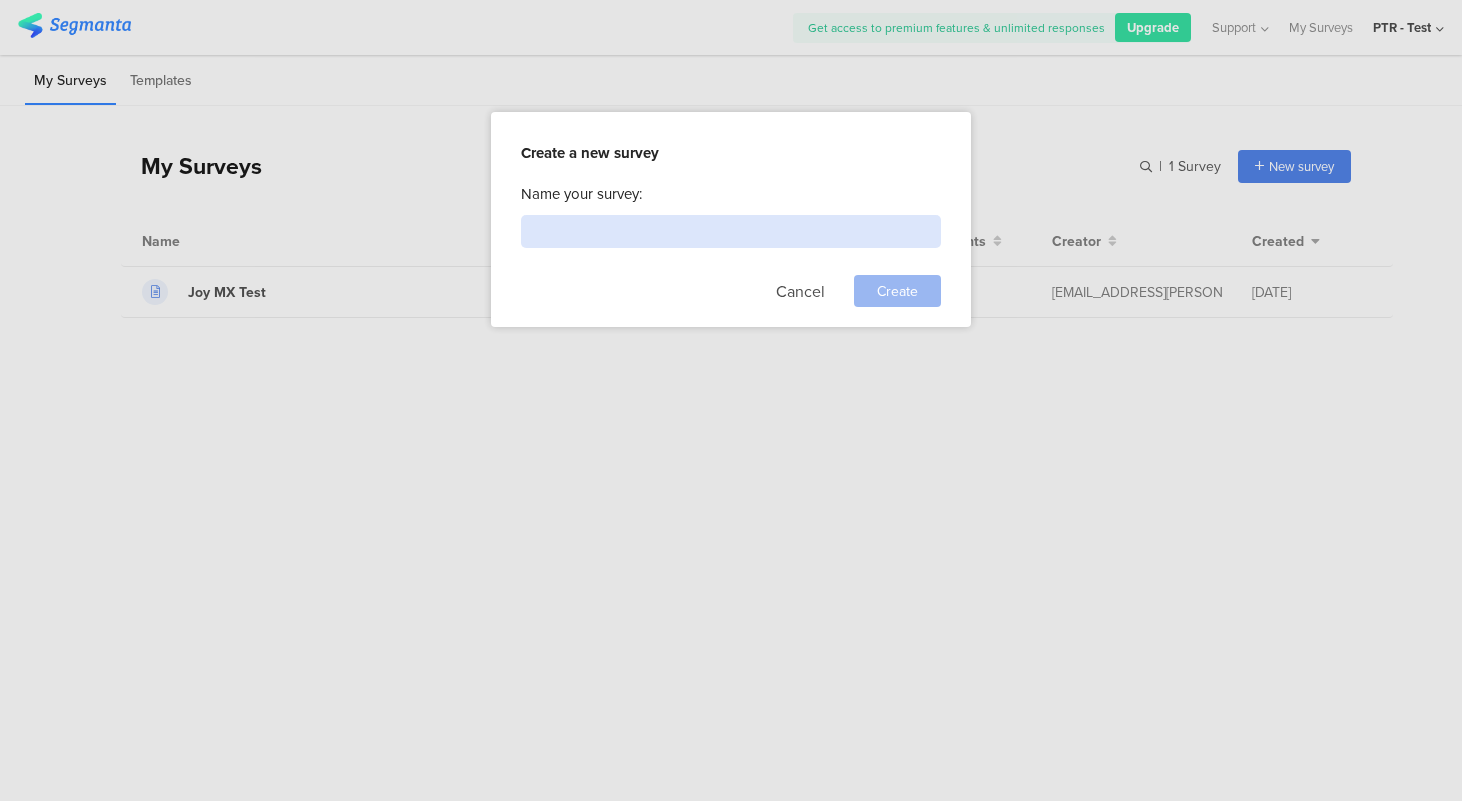 click at bounding box center (731, 231) 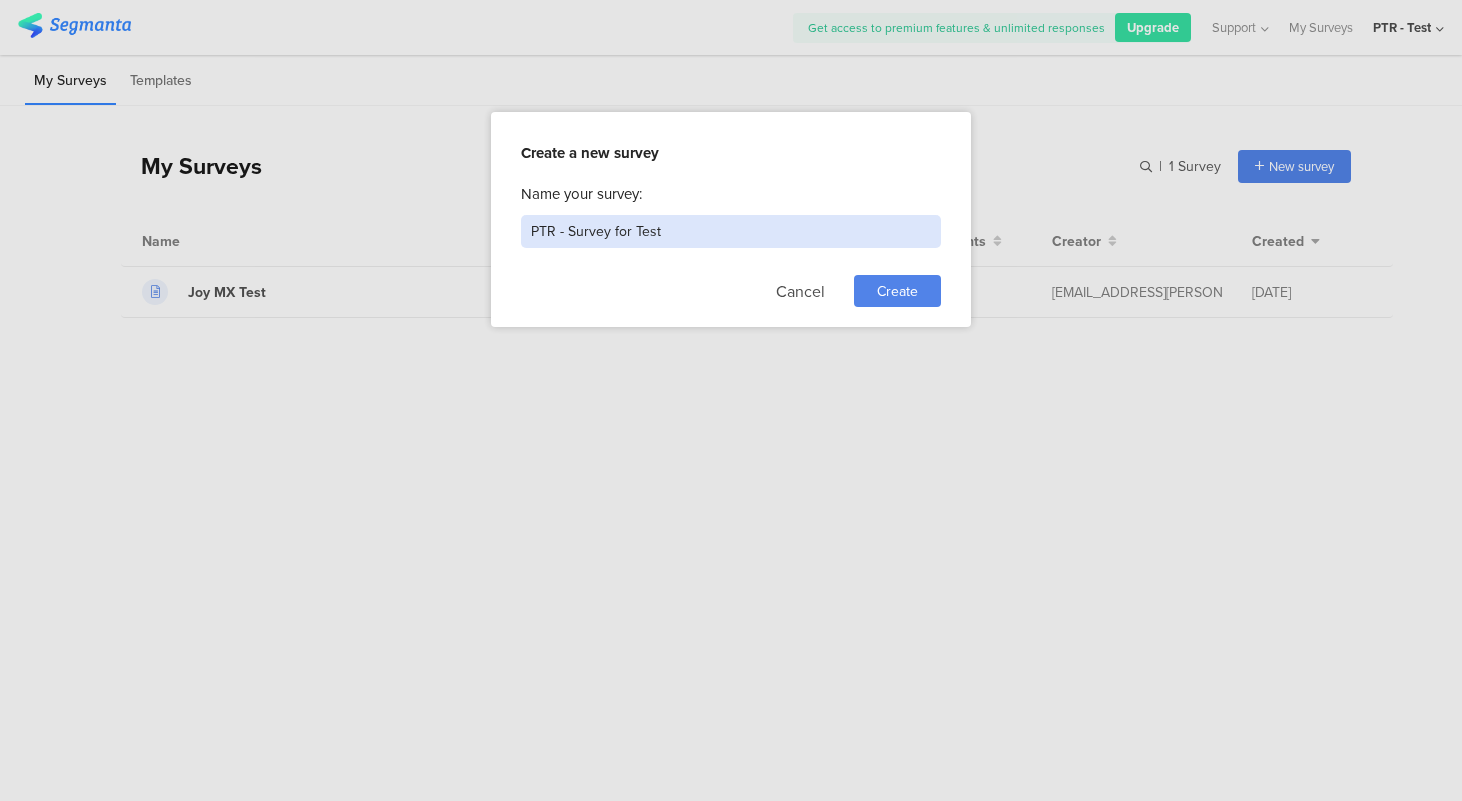 type on "PTR - Survey for Test" 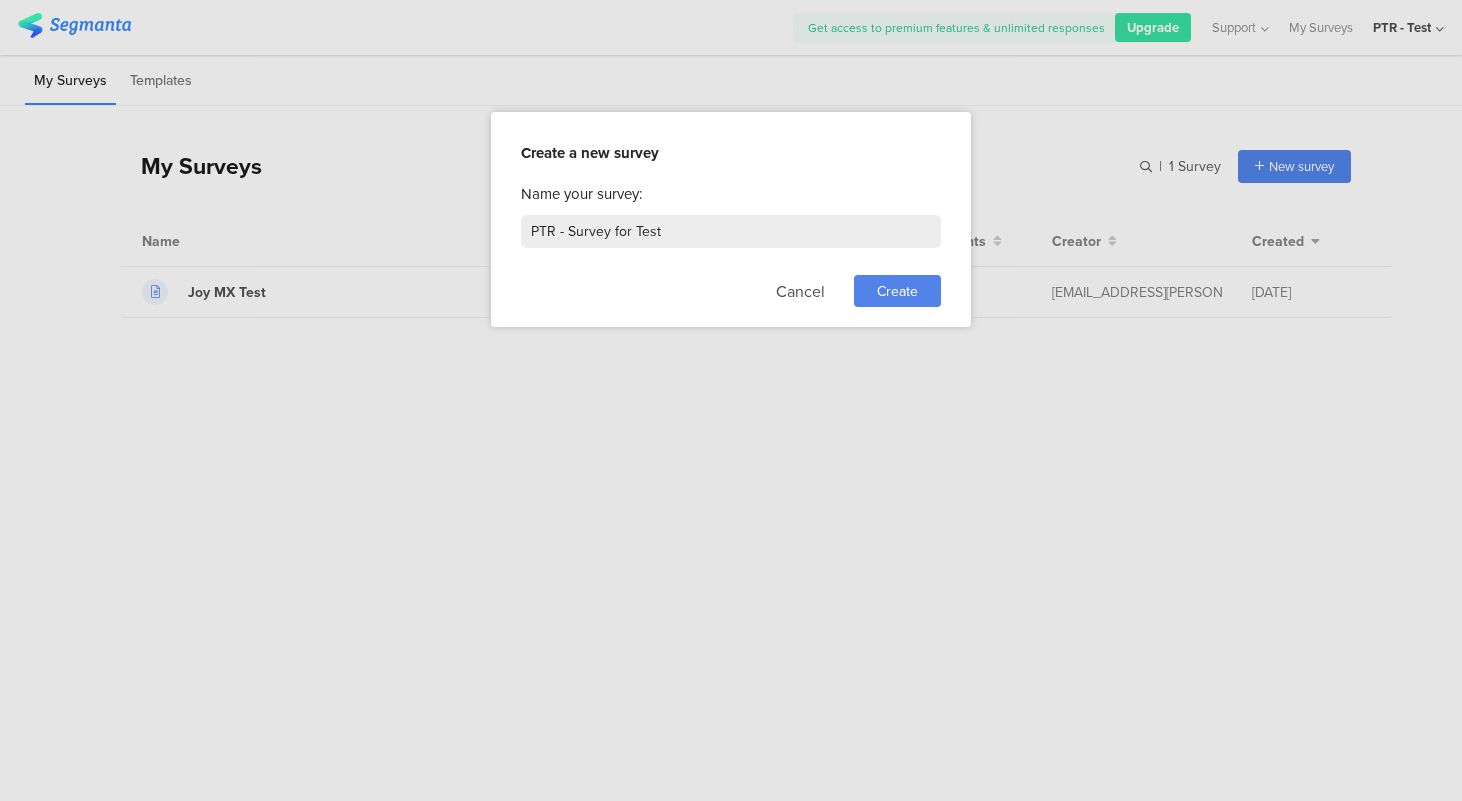click on "Create" at bounding box center [897, 291] 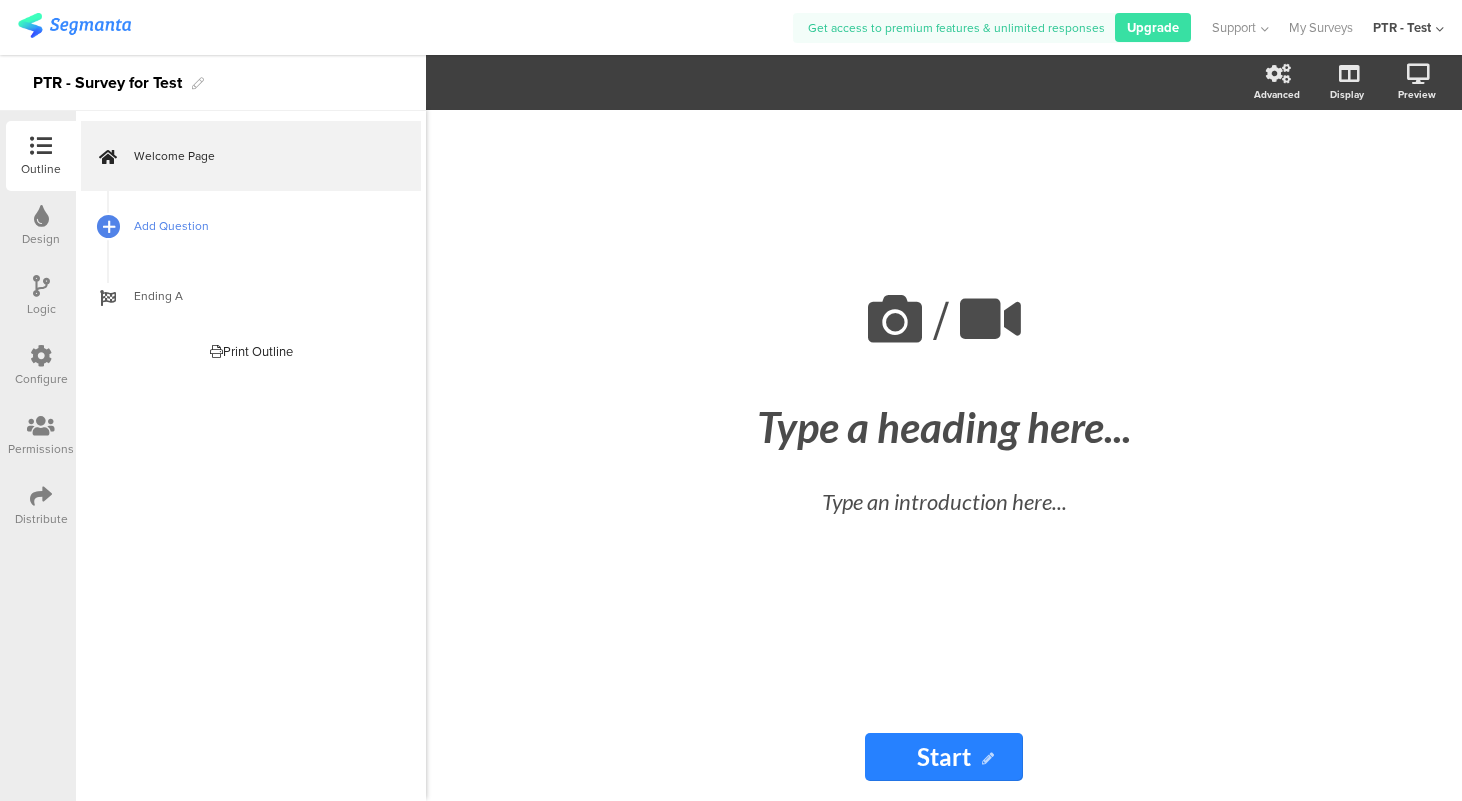 click at bounding box center [108, 226] 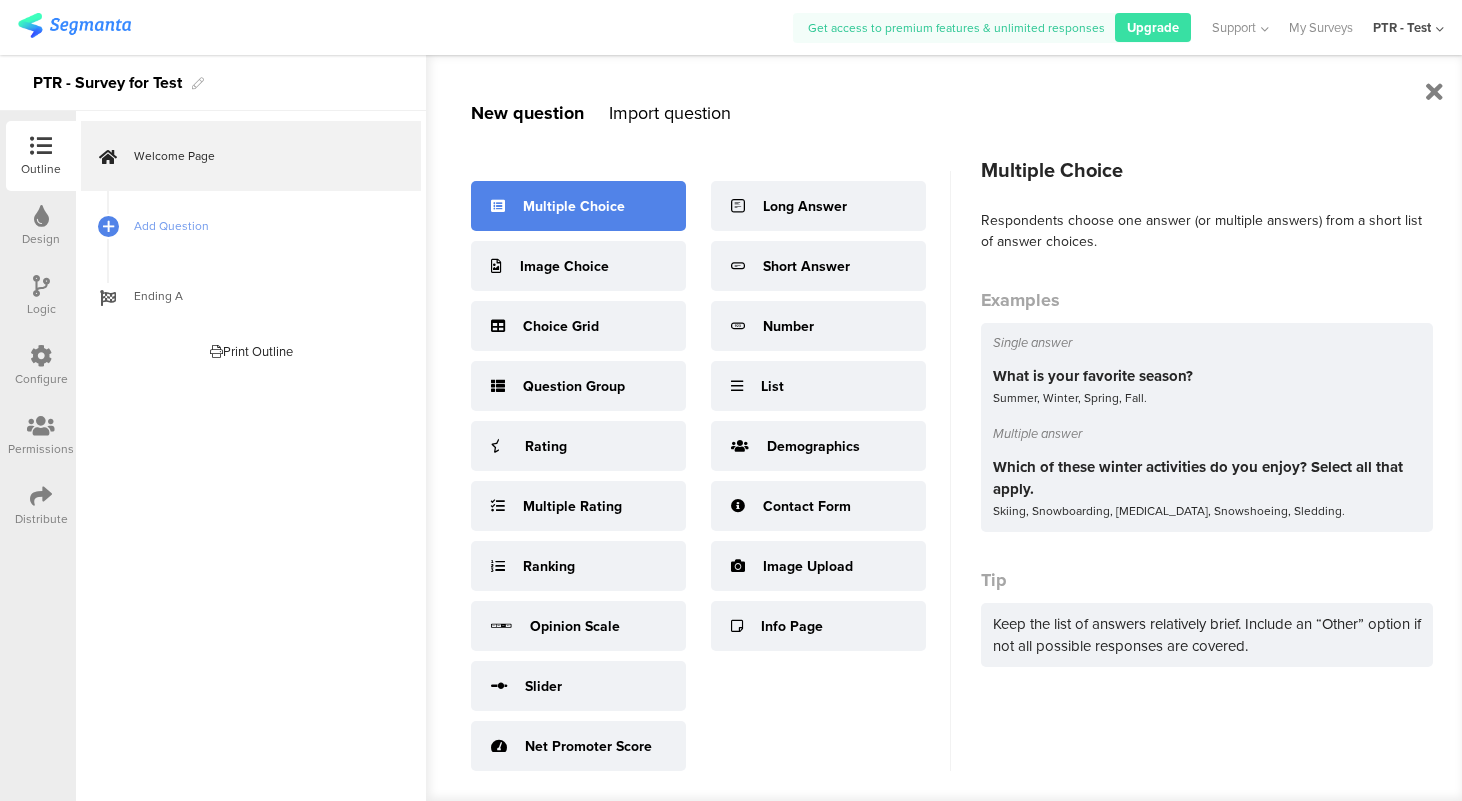 click on "Multiple Choice" at bounding box center (574, 206) 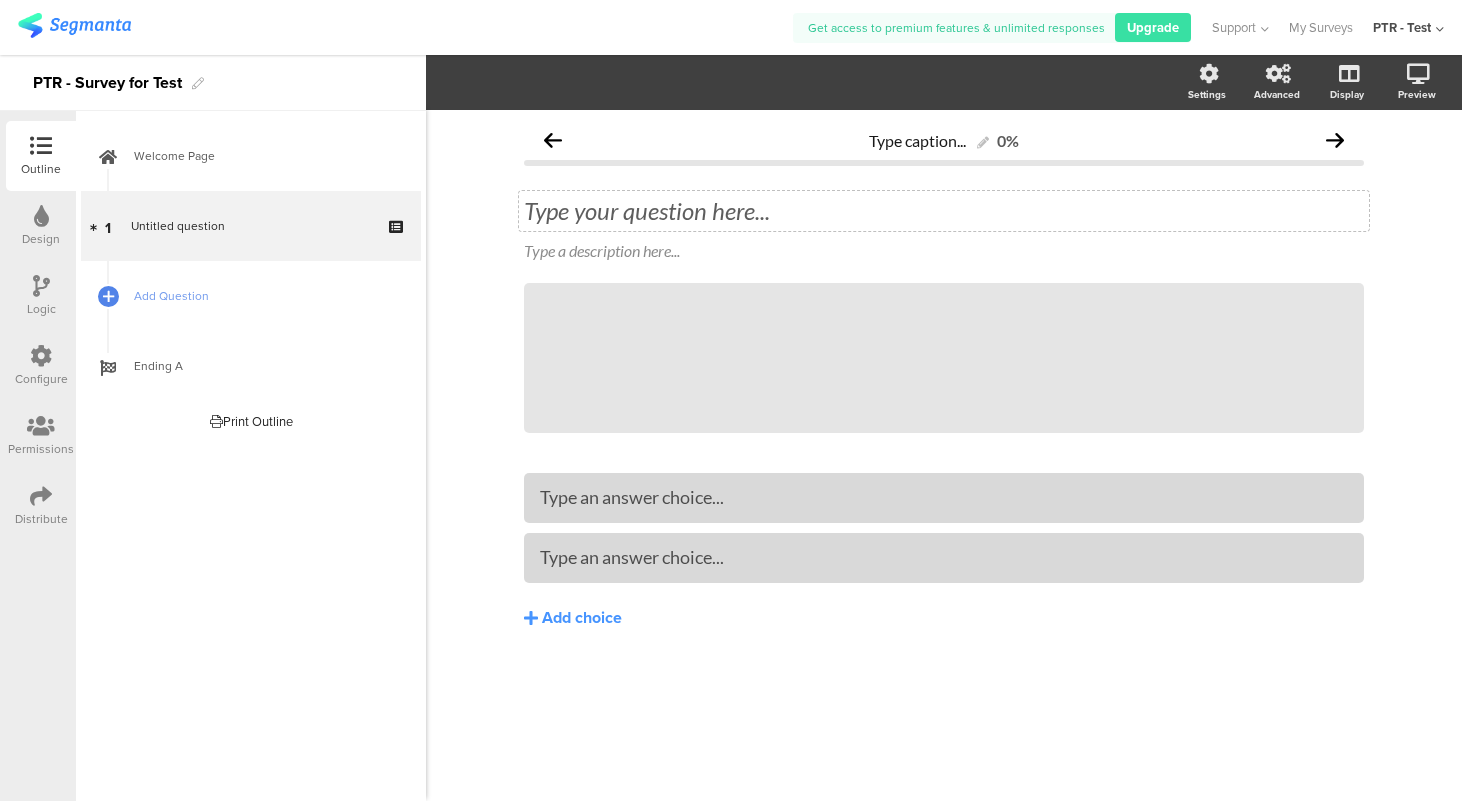 click on "Type your question here..." 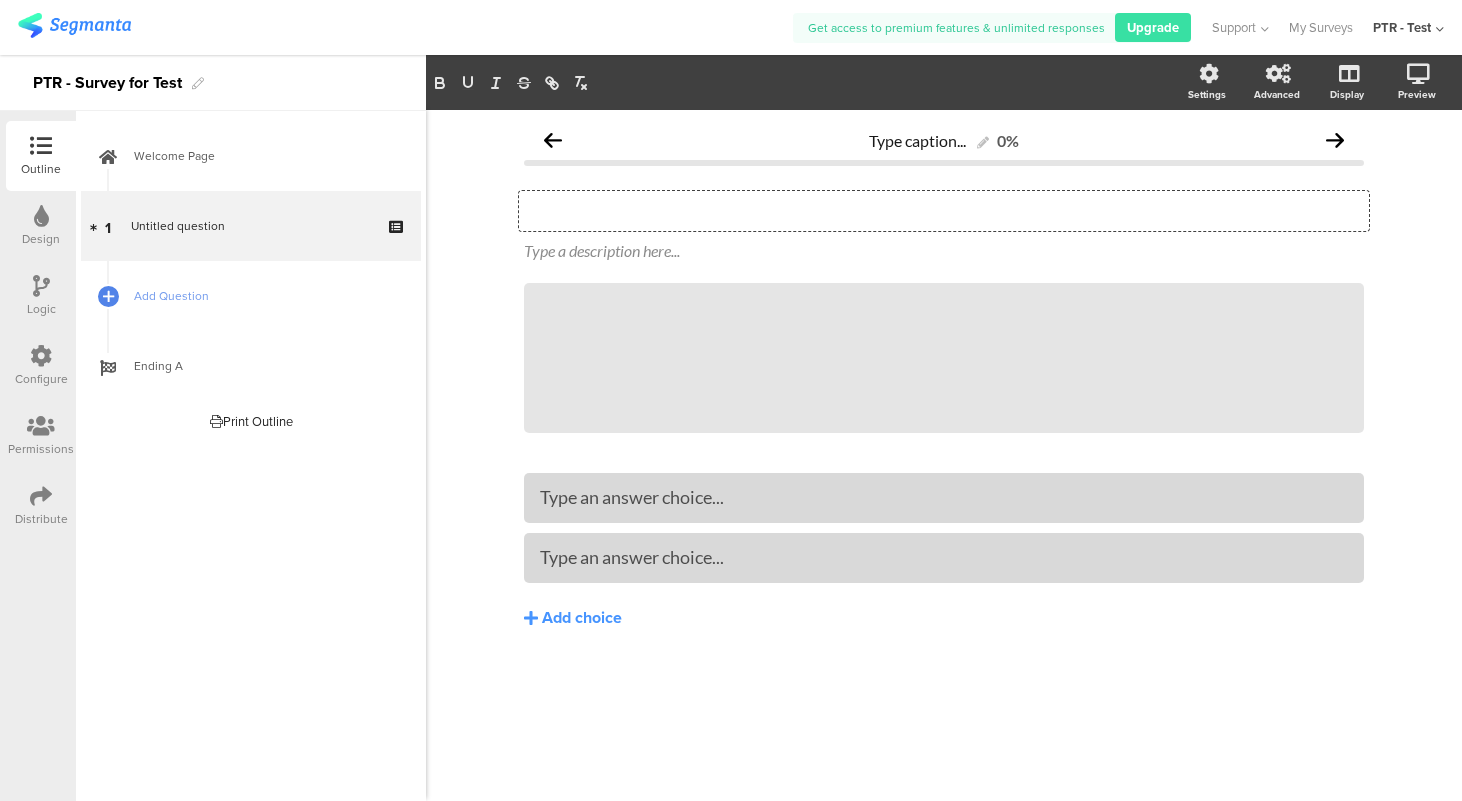 type 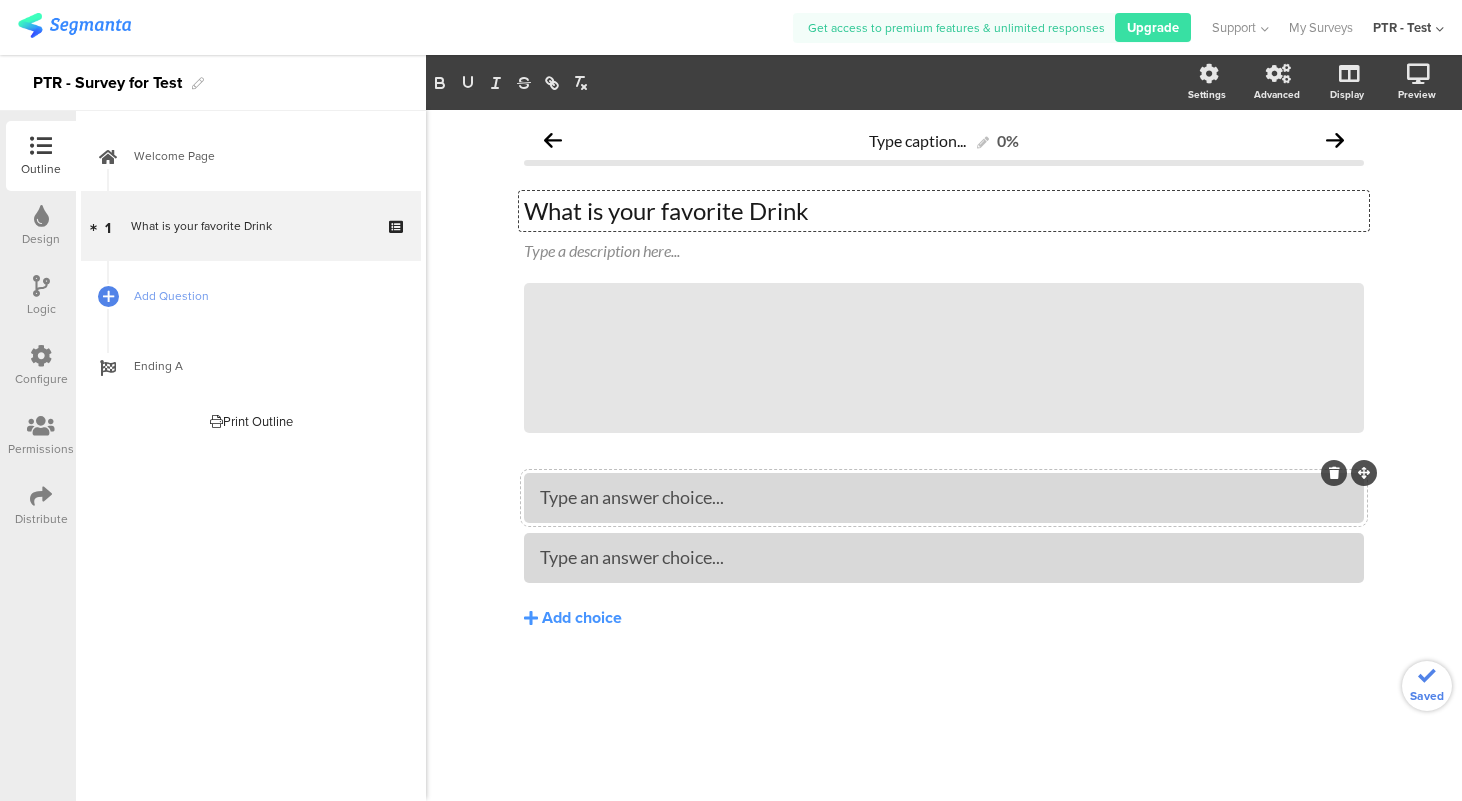 type 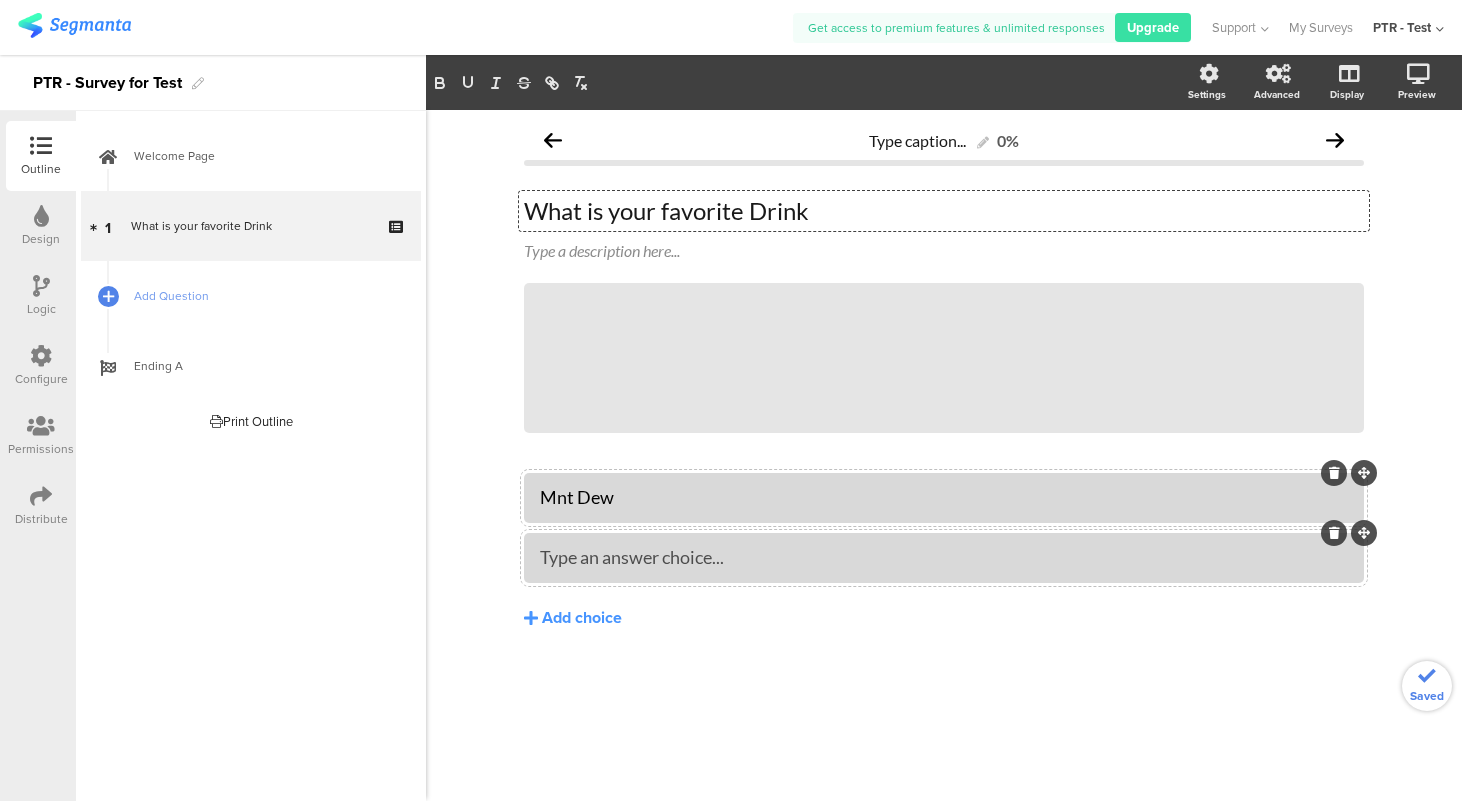 type 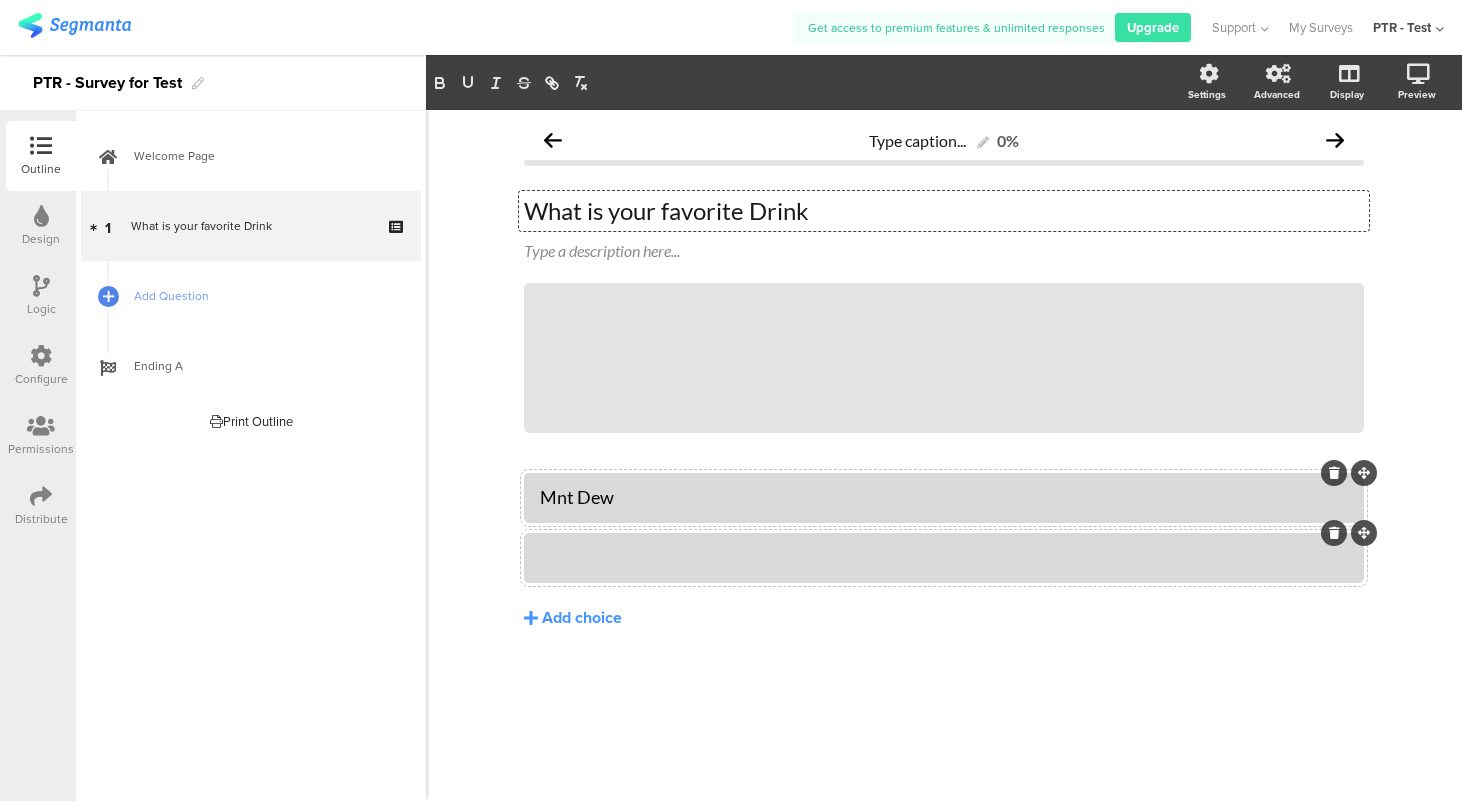 click 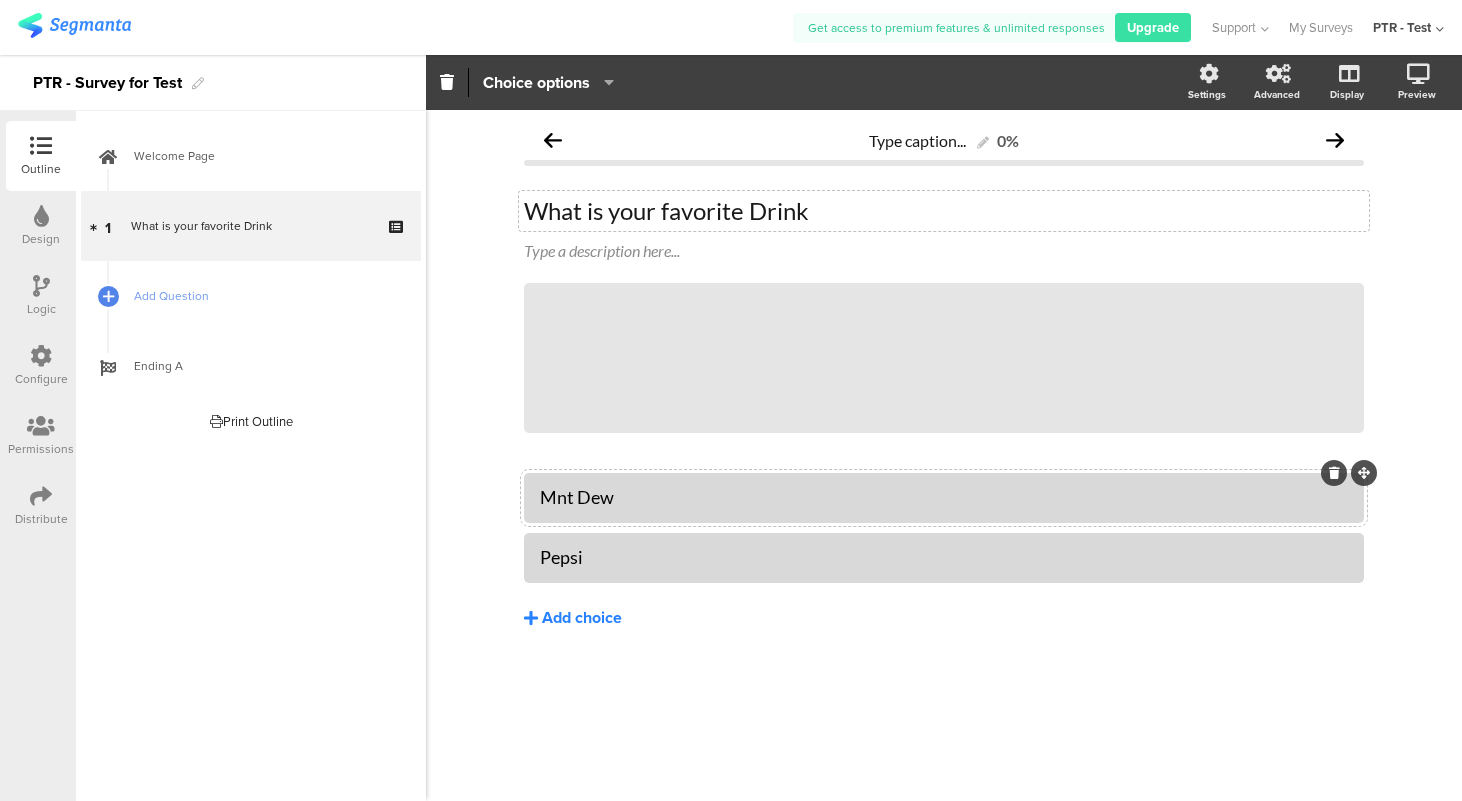 click on "Add choice" 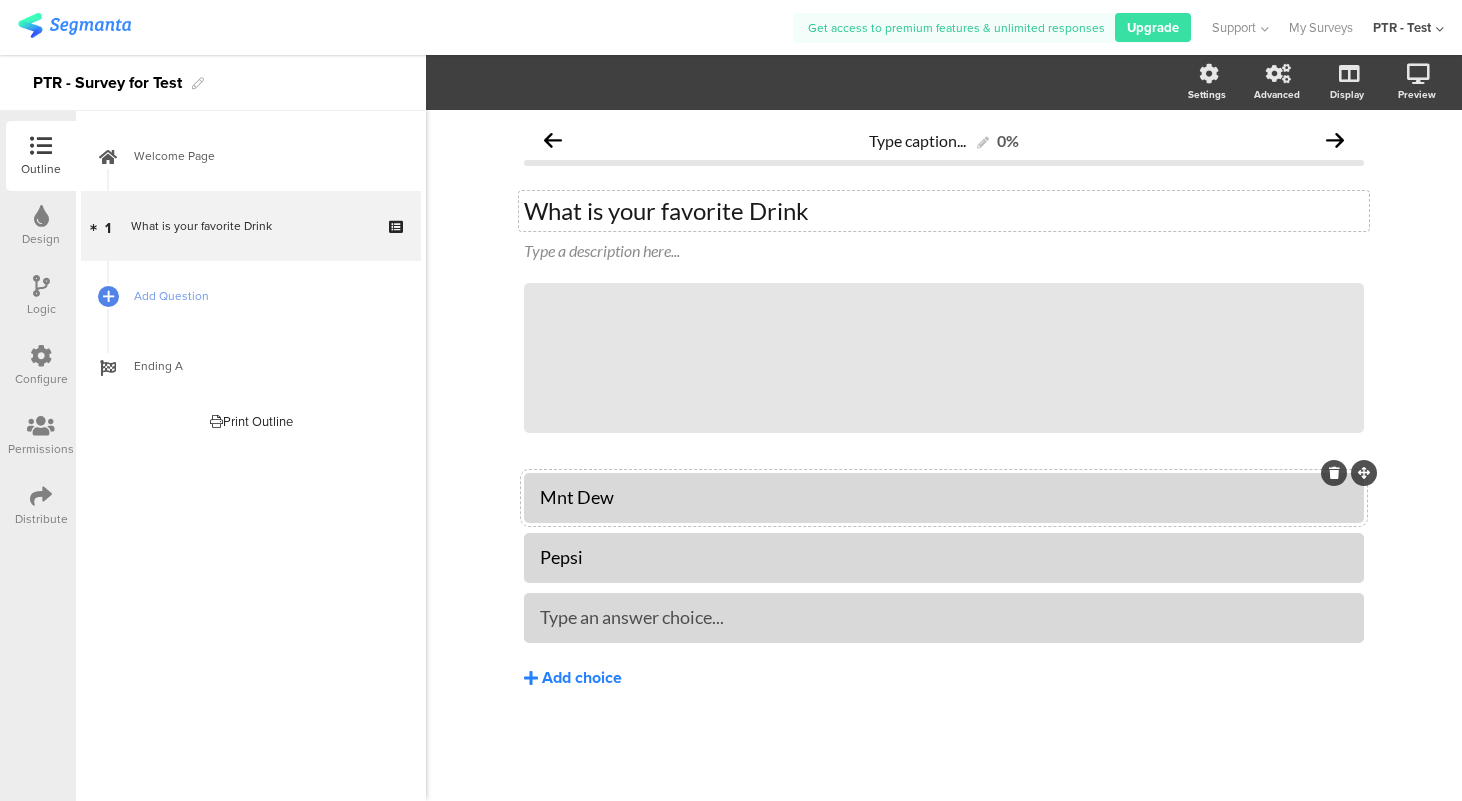 type 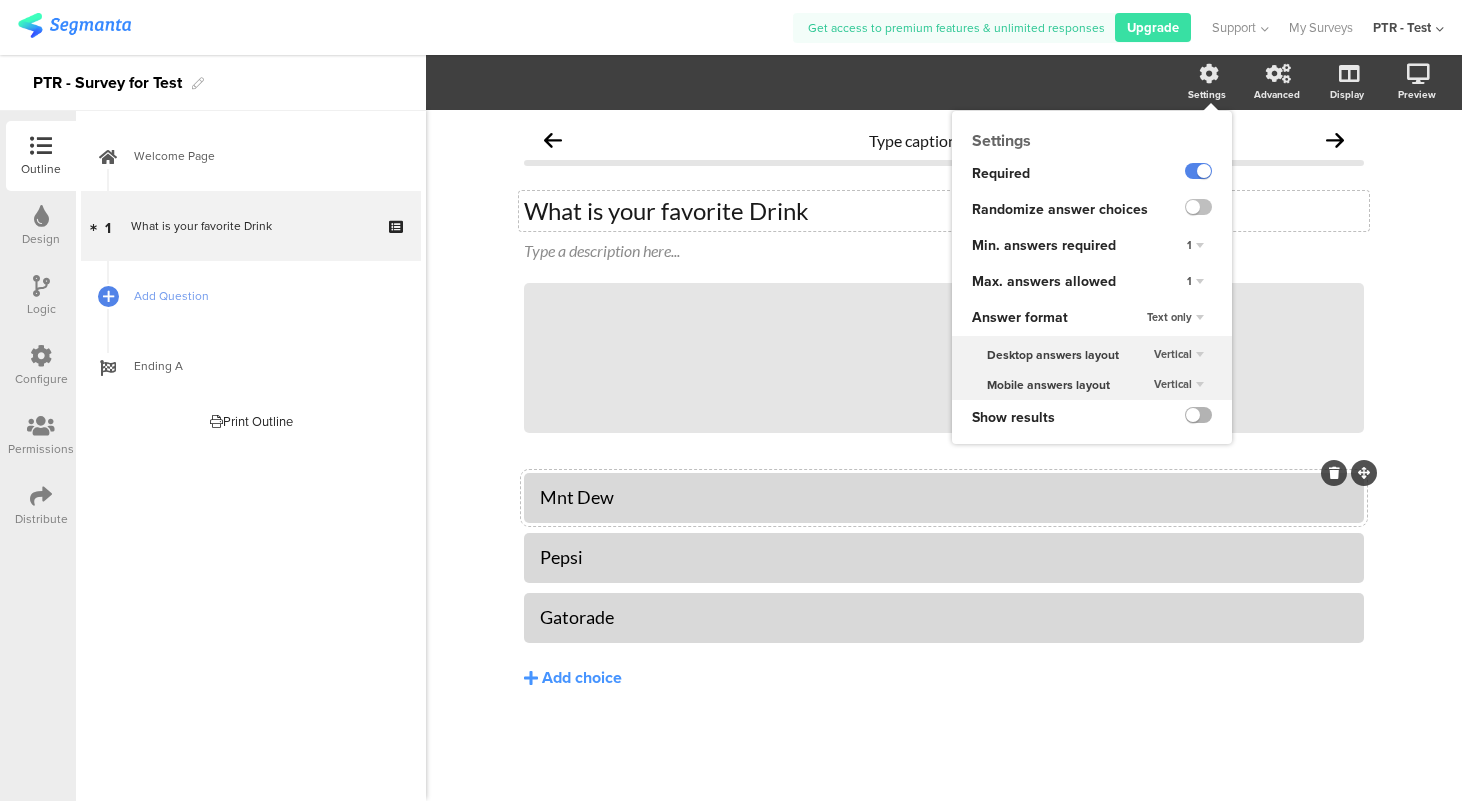 click 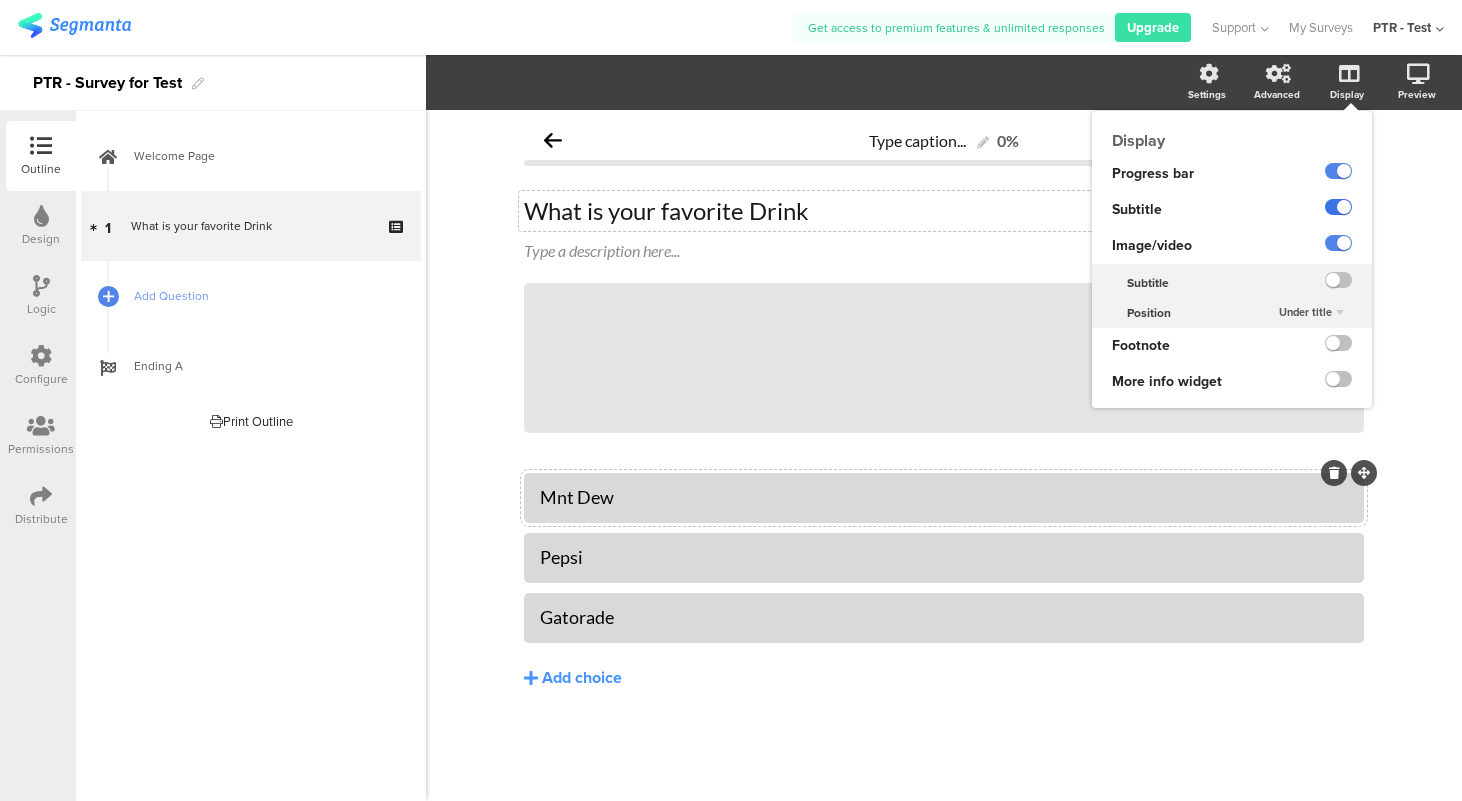 click 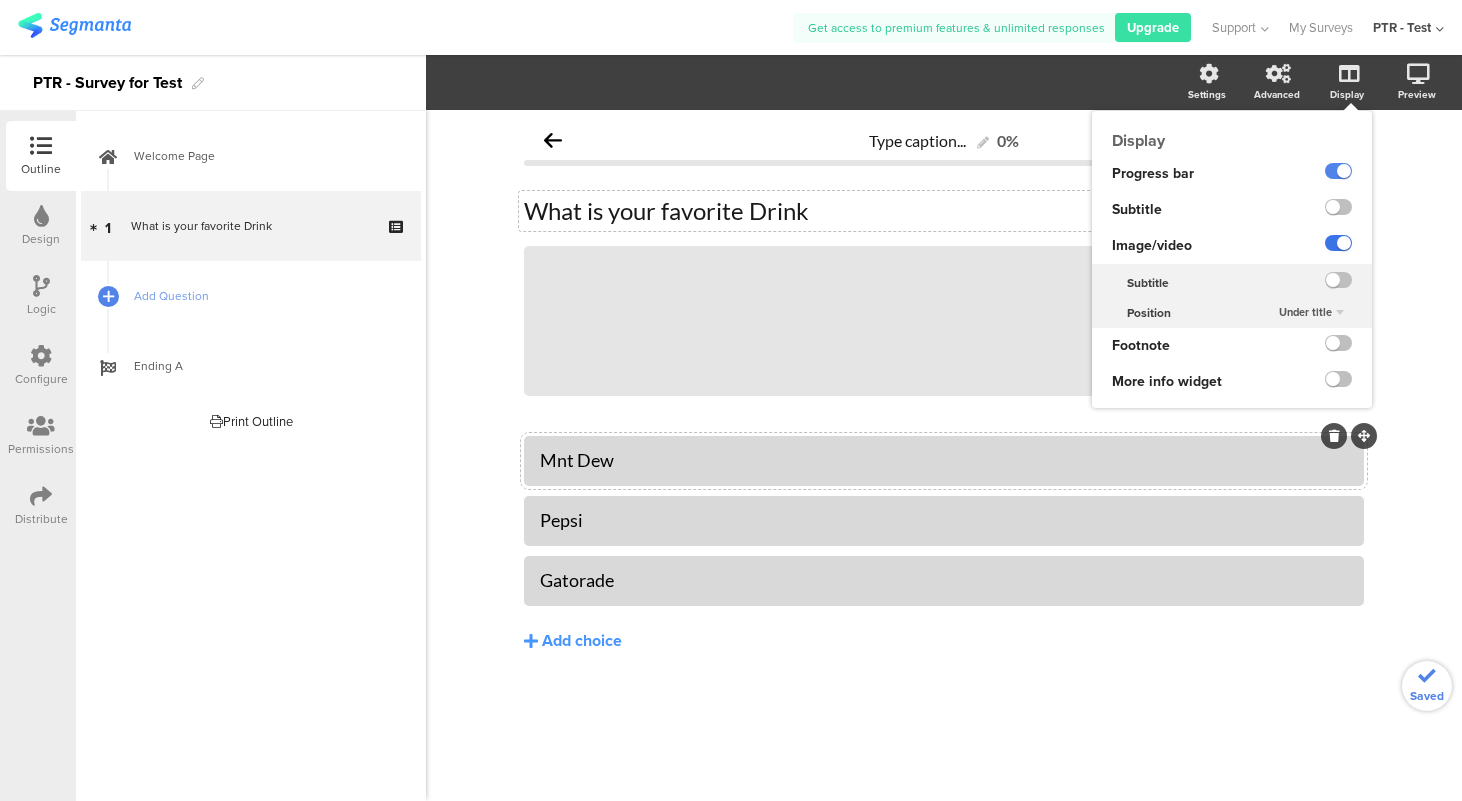 click 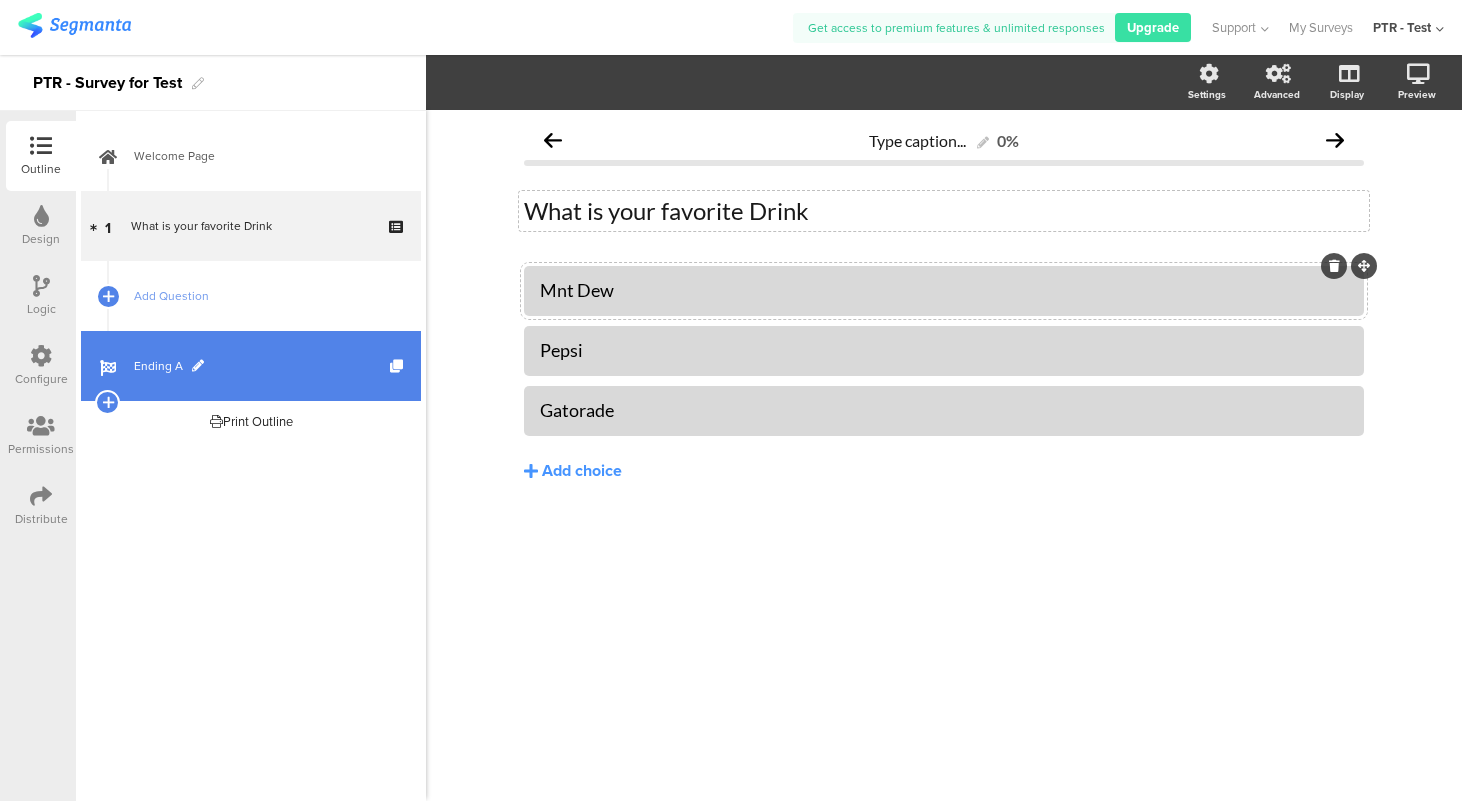 click on "Ending A" at bounding box center [251, 366] 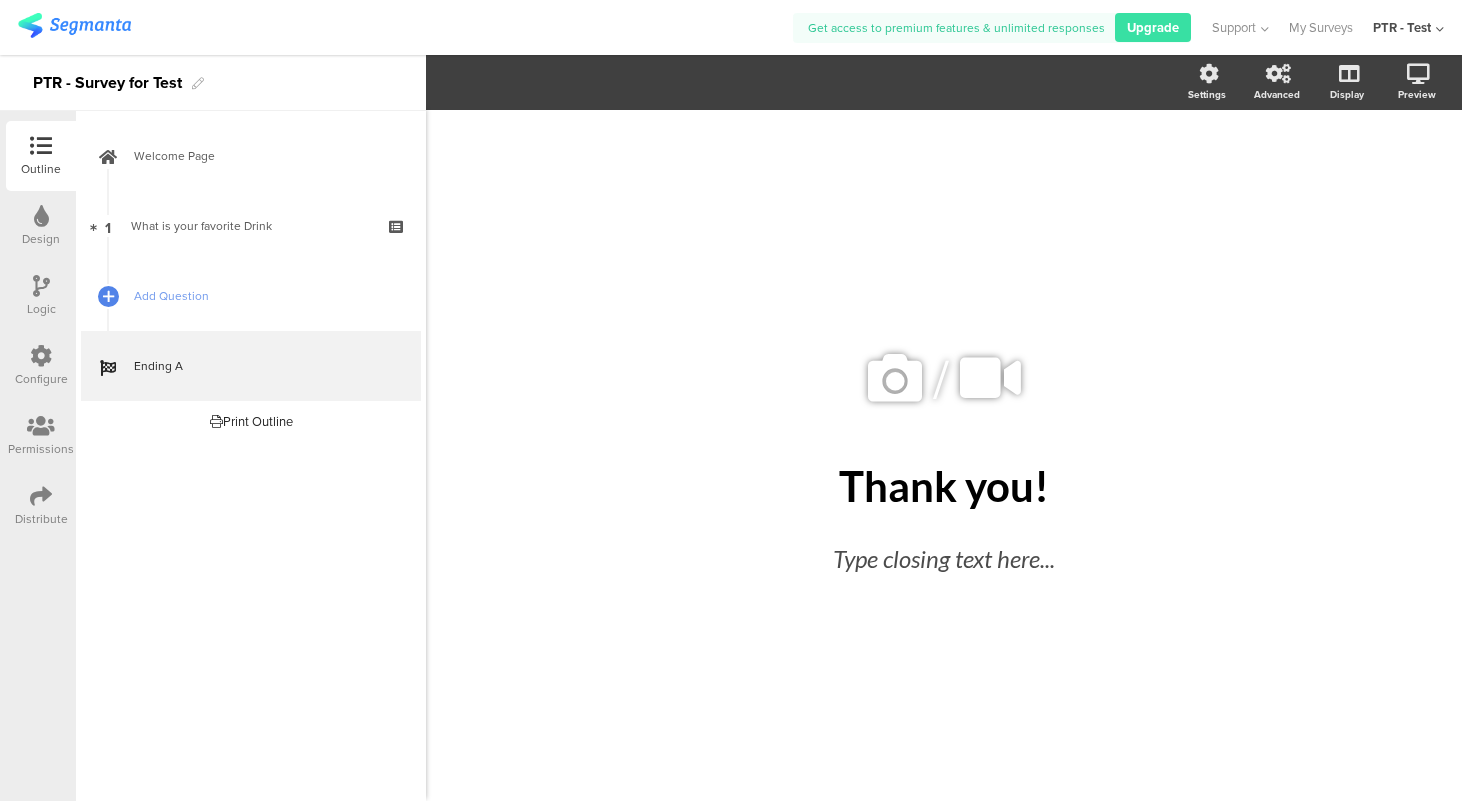 click on "Distribute" at bounding box center (41, 519) 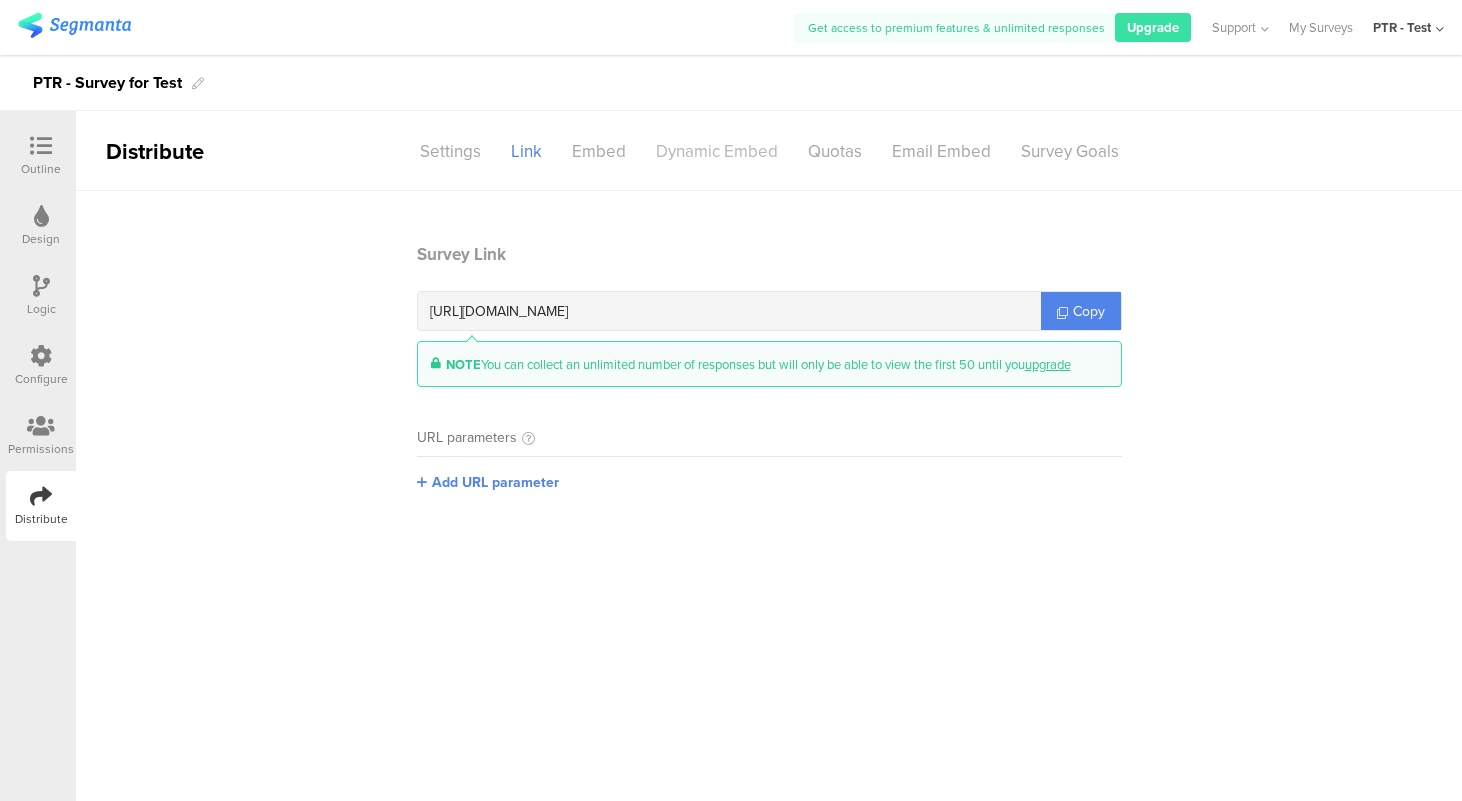 click on "Dynamic Embed" at bounding box center (717, 151) 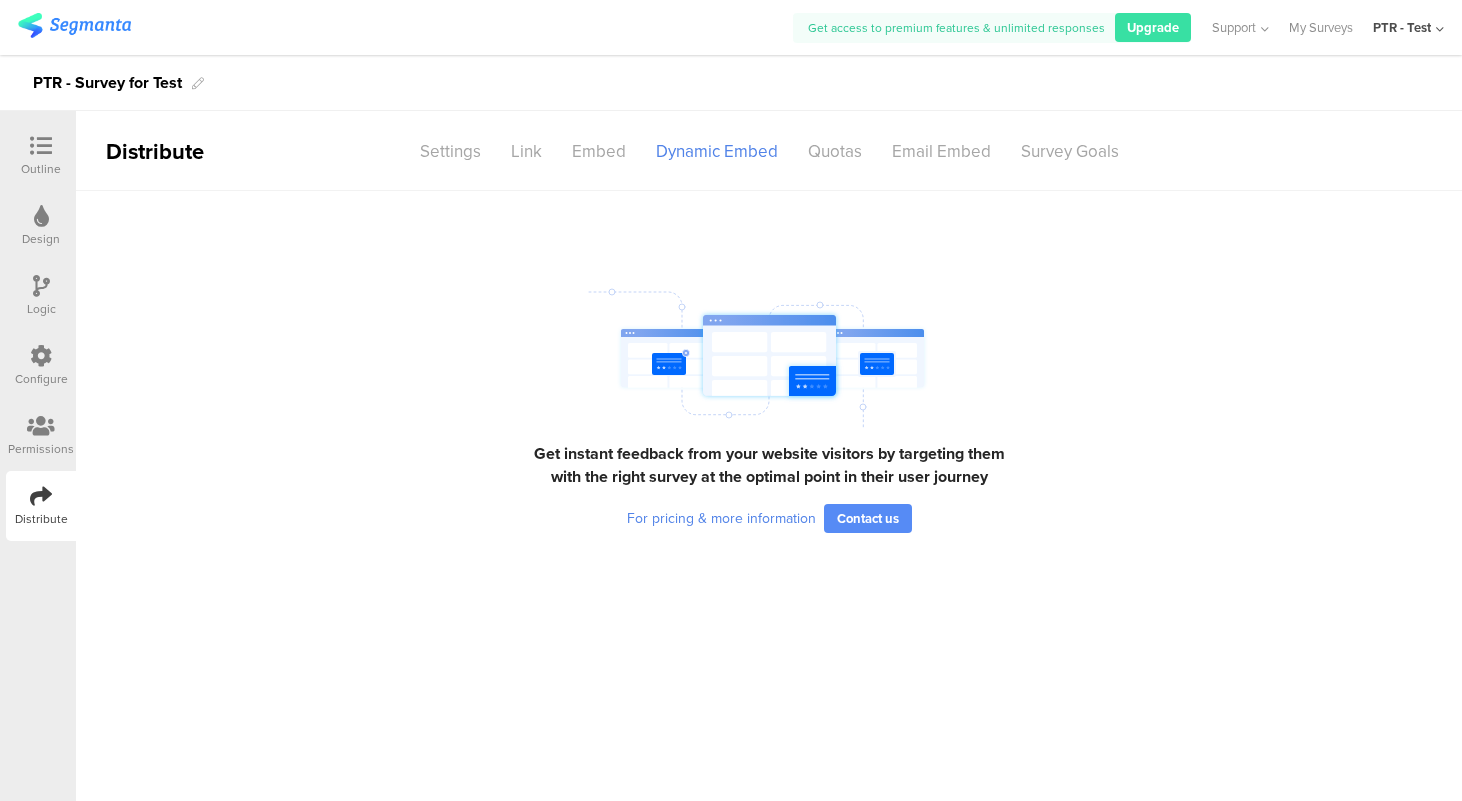 click on "Contact us" at bounding box center (868, 518) 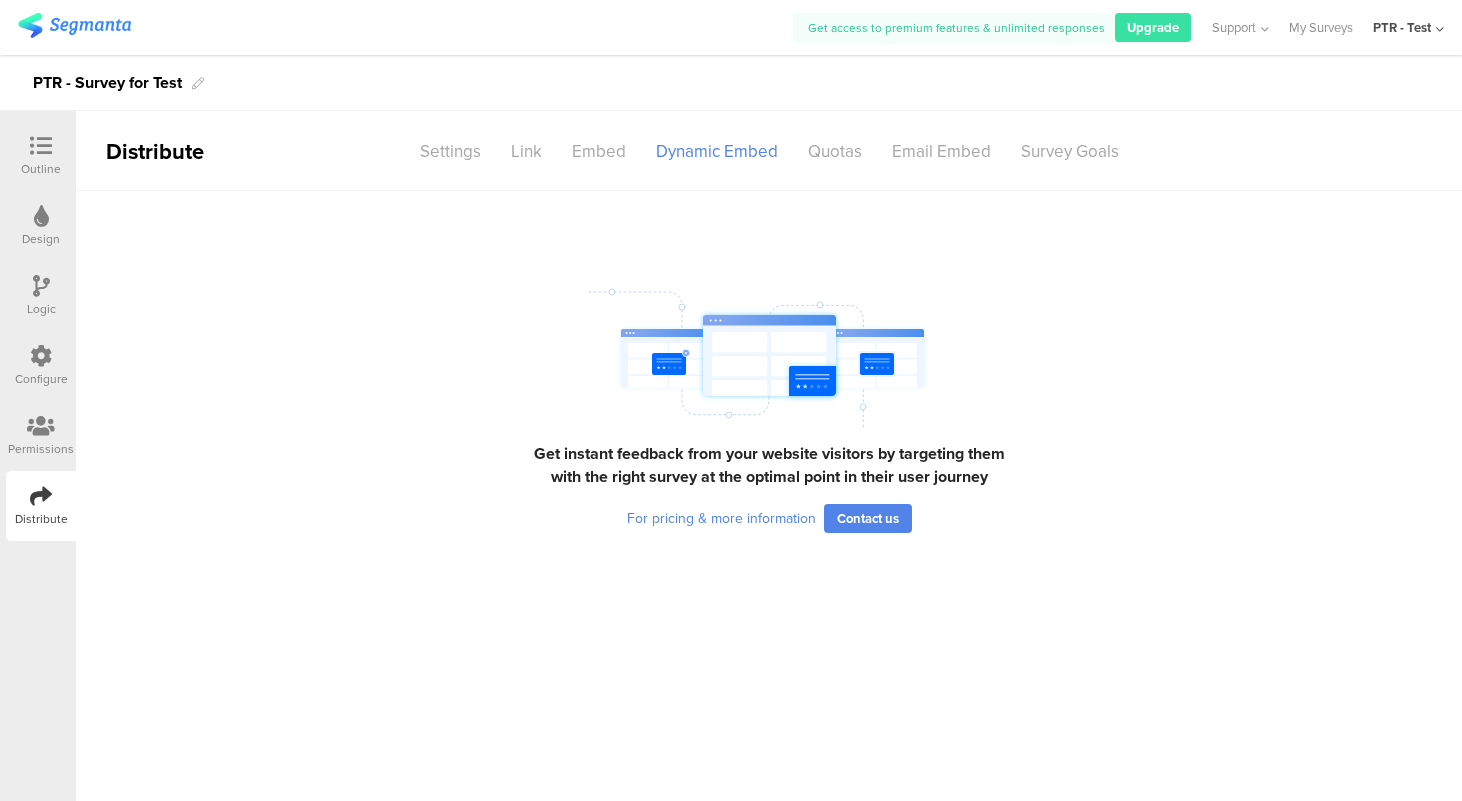 click on "PTR - Test" 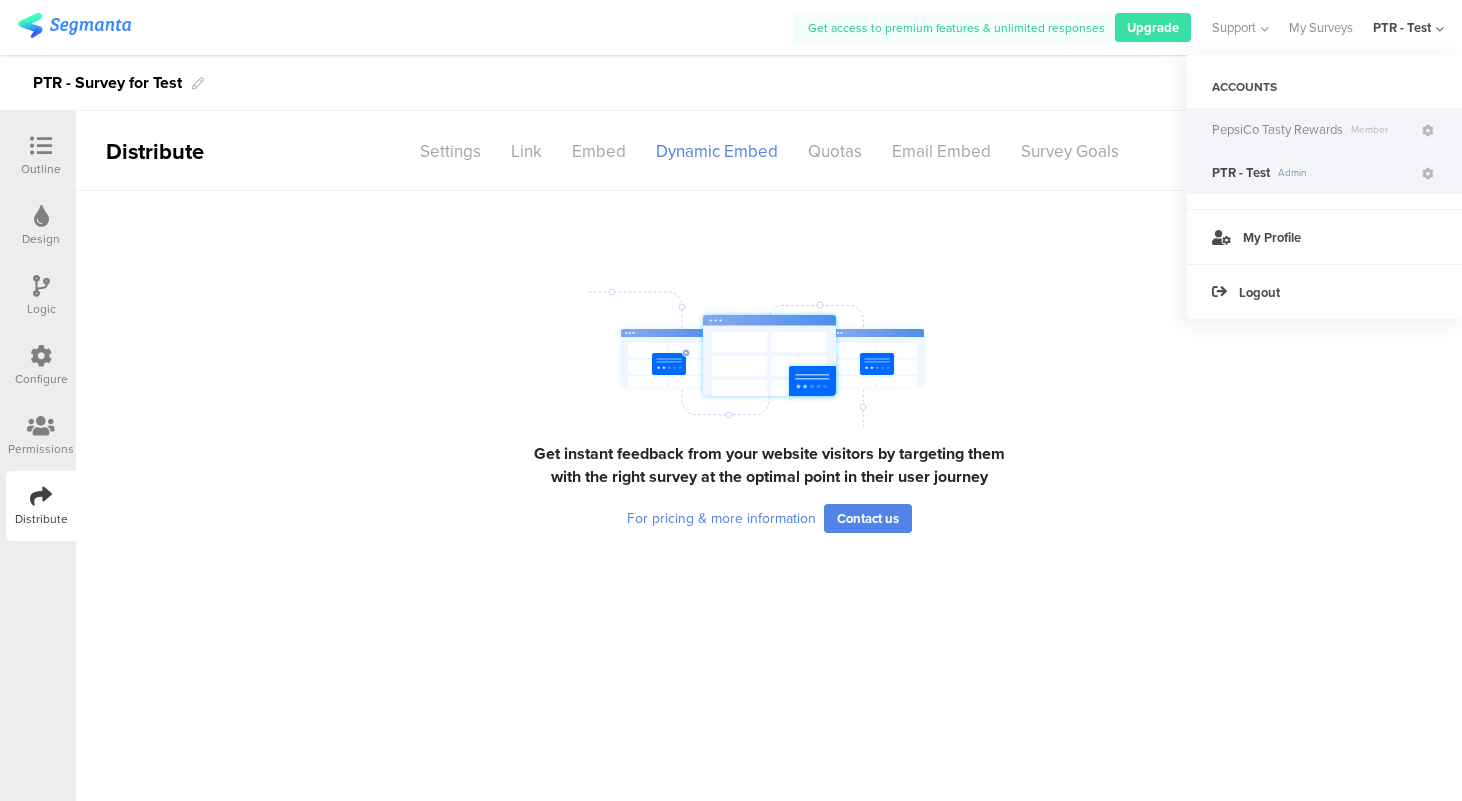 click on "PepsiCo Tasty Rewards" 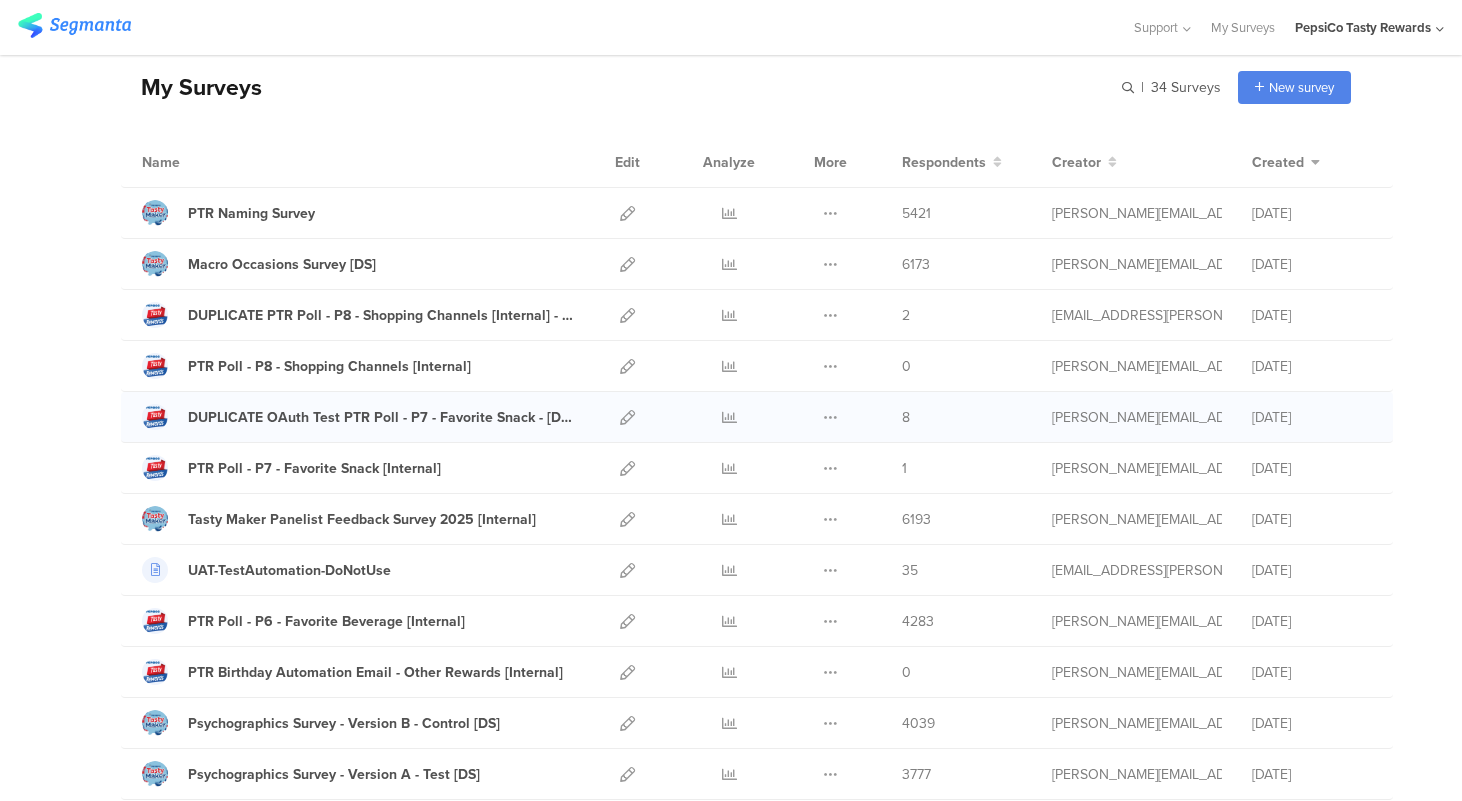 scroll, scrollTop: 81, scrollLeft: 0, axis: vertical 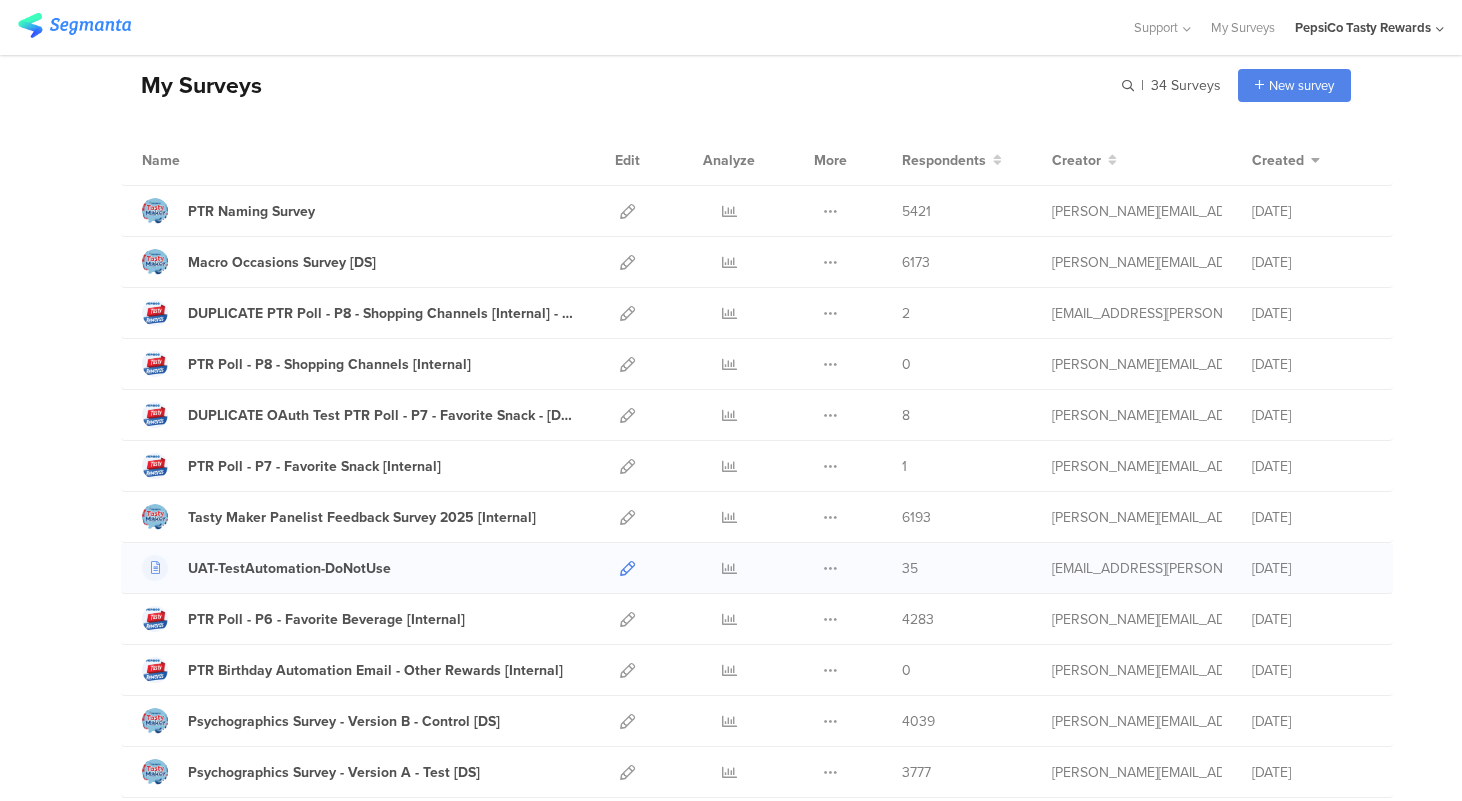 click at bounding box center (627, 568) 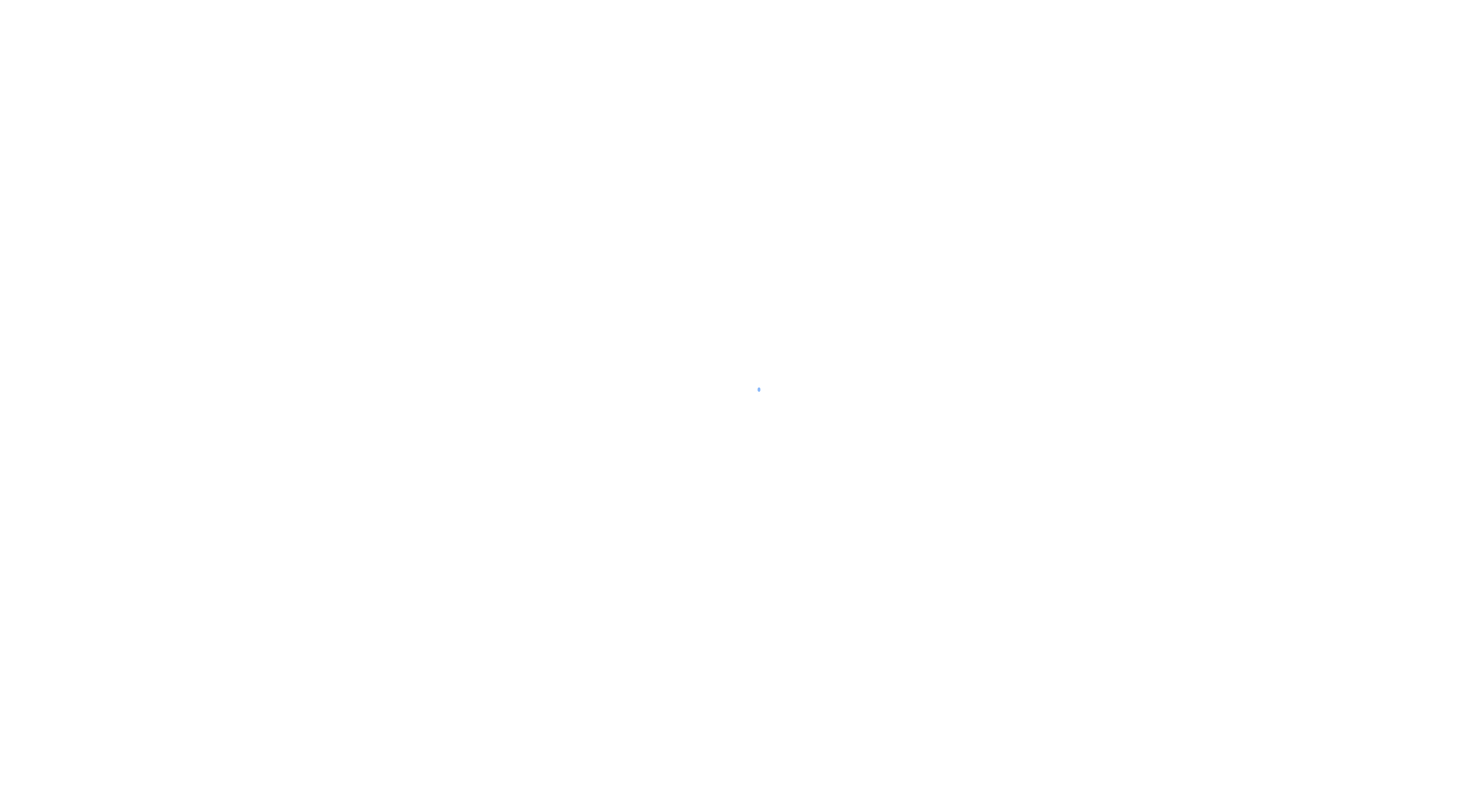 scroll, scrollTop: 0, scrollLeft: 0, axis: both 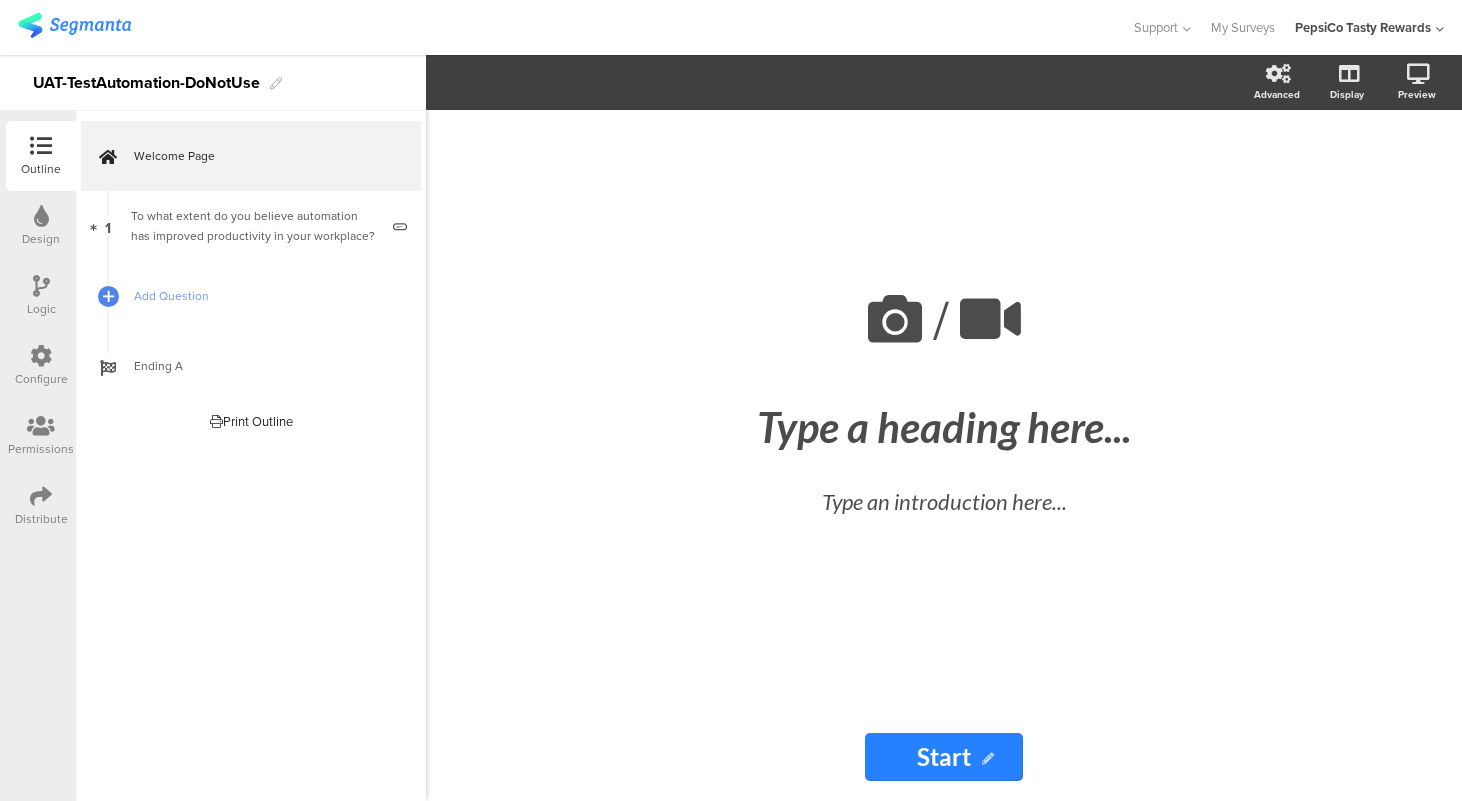 click on "Distribute" at bounding box center (41, 519) 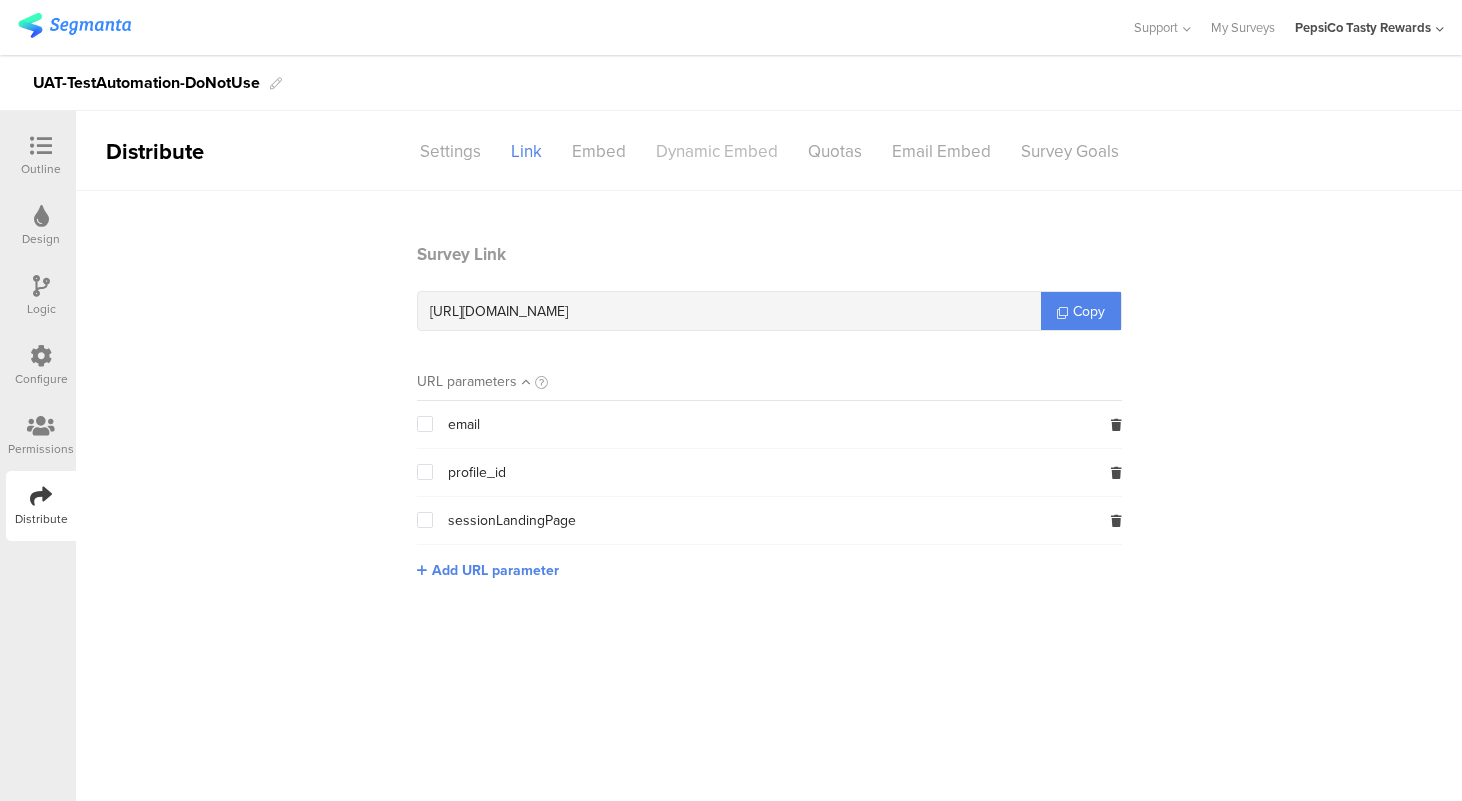 click on "Dynamic Embed" at bounding box center (717, 151) 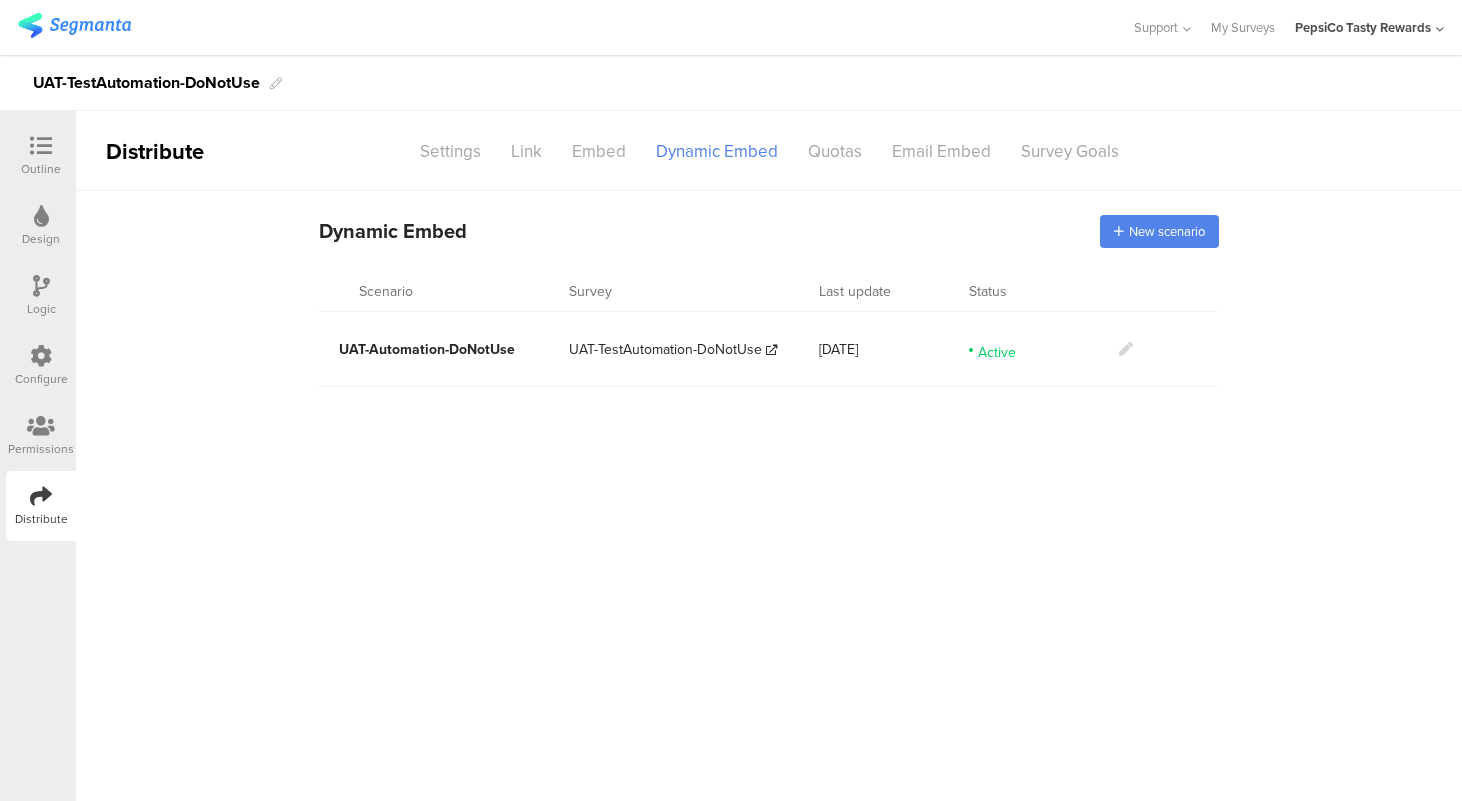 click on "Dynamic Embed Code     Dynamic Embed       New scenario         Scenario     Survey     Last update     Status             UAT-Automation-DoNotUse UAT-TestAutomation-DoNotUse May 12, 2025 Active" at bounding box center (769, 496) 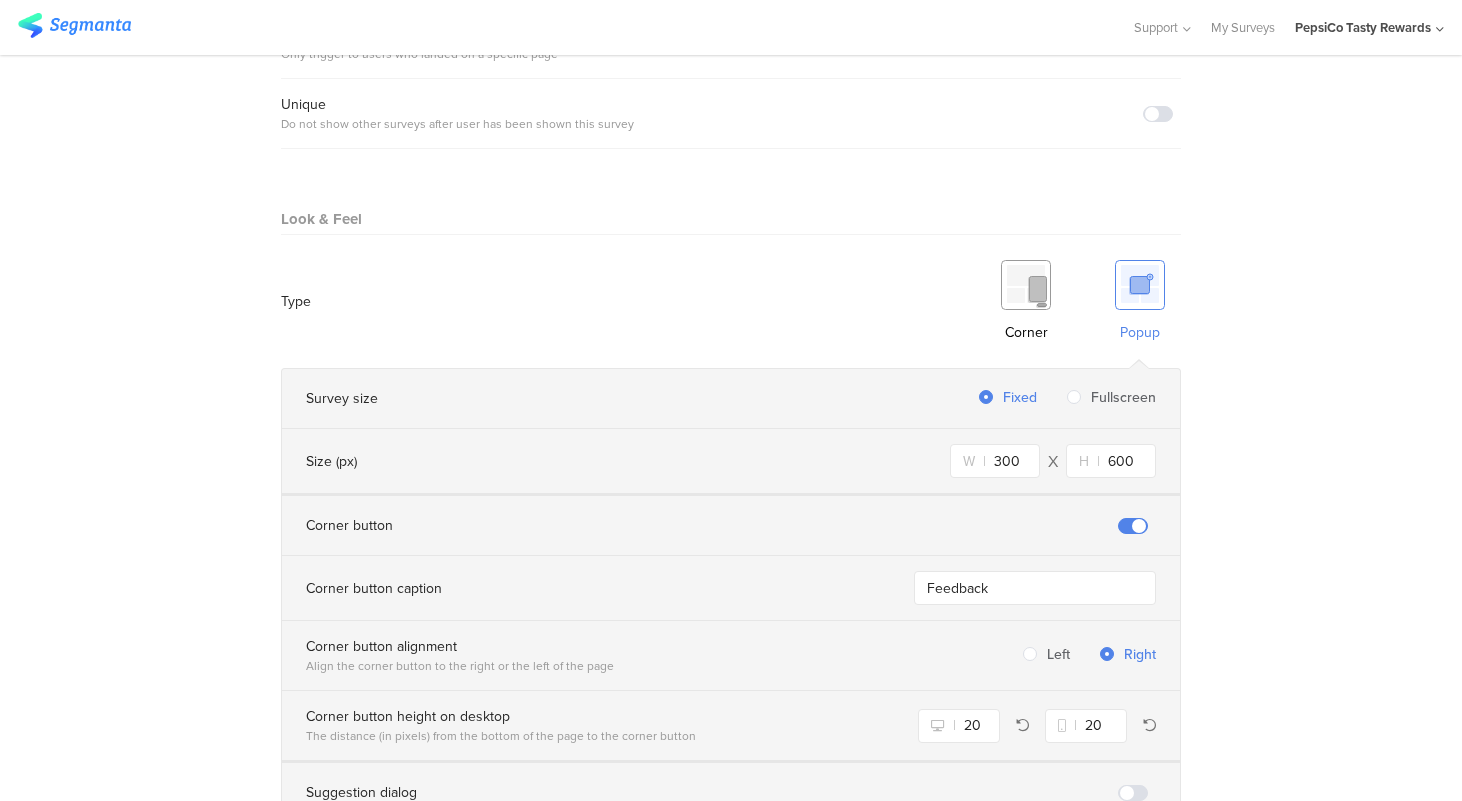 scroll, scrollTop: 1140, scrollLeft: 0, axis: vertical 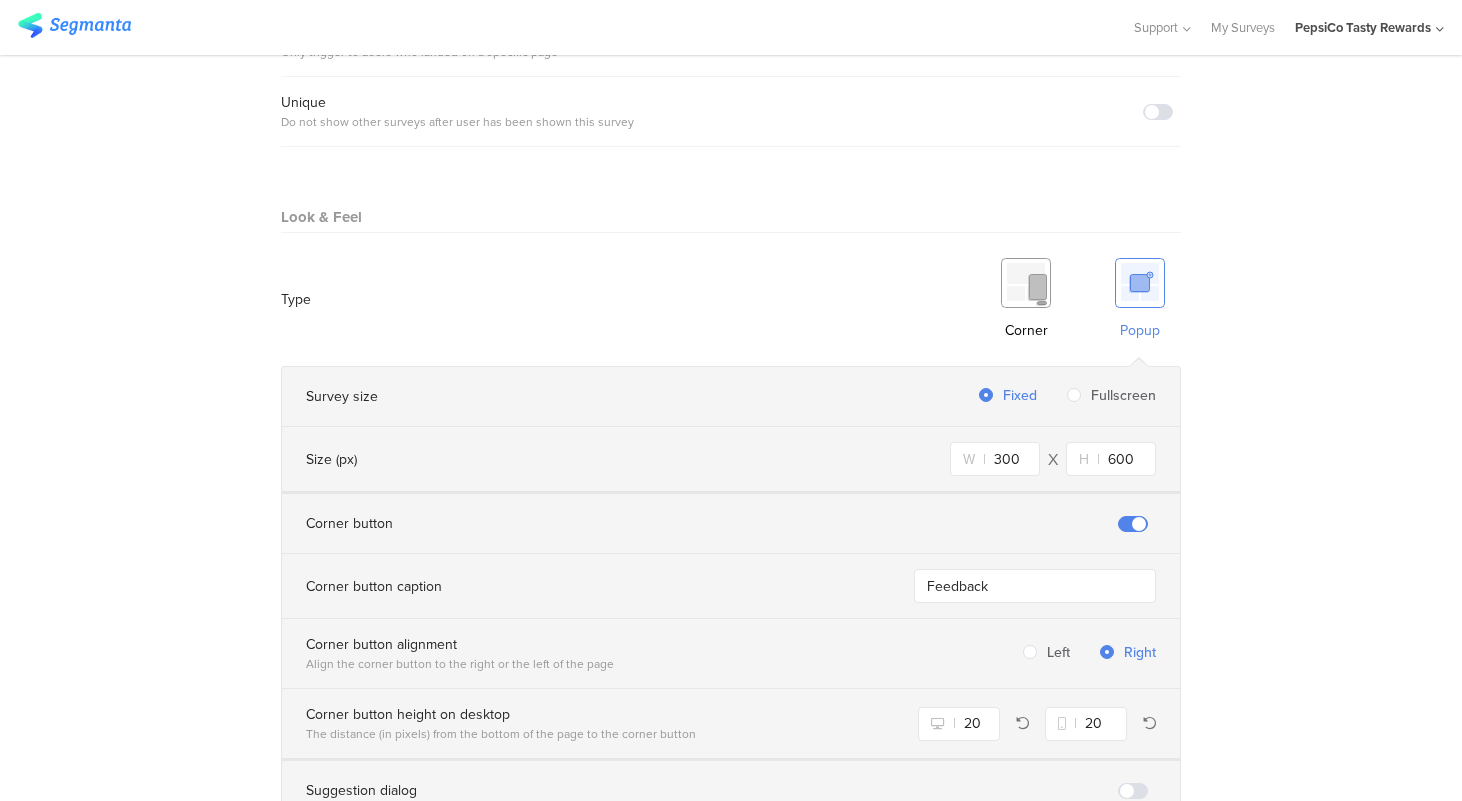 click at bounding box center (1133, 524) 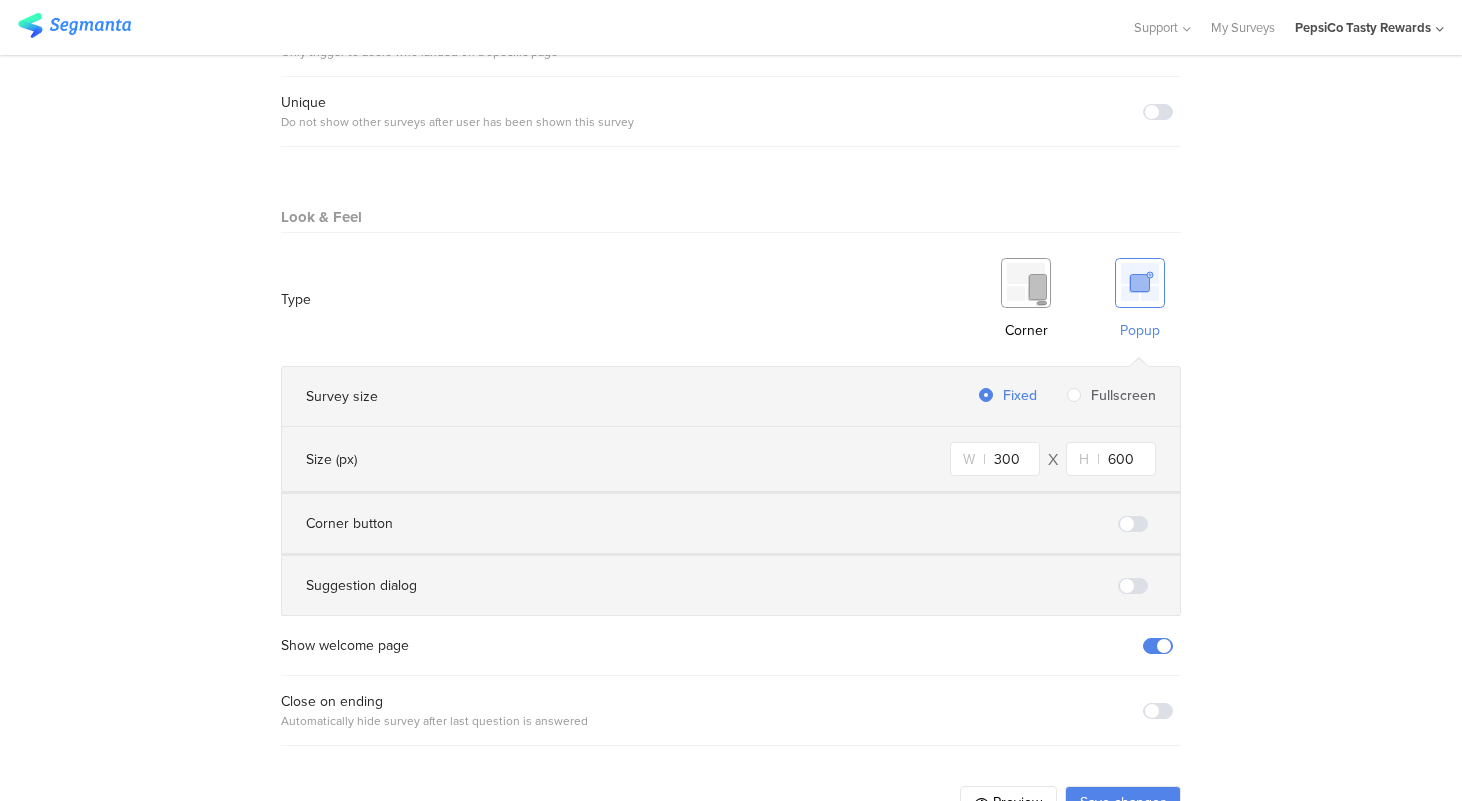 scroll, scrollTop: 1192, scrollLeft: 0, axis: vertical 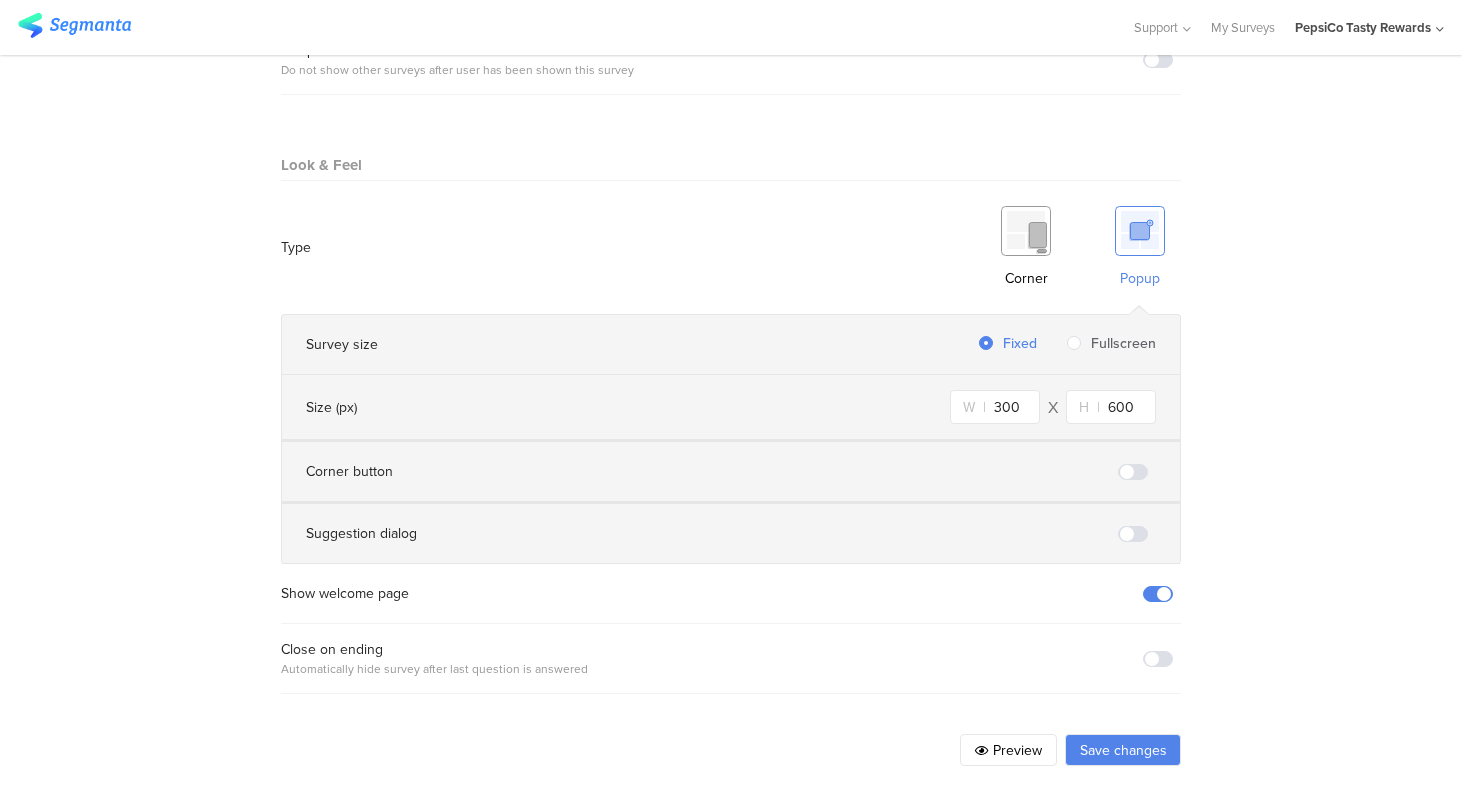 click at bounding box center [1158, 594] 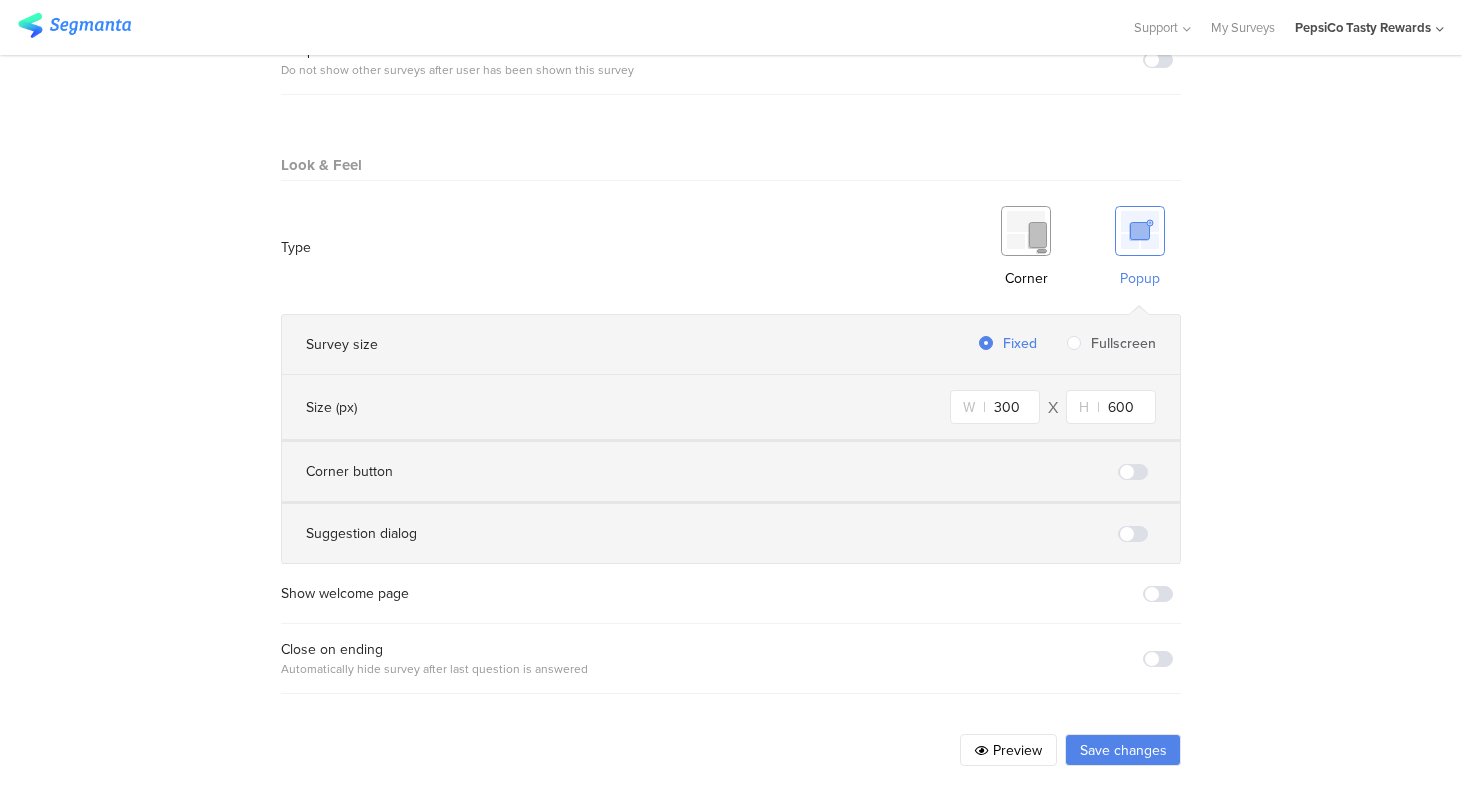 click on "Save changes" at bounding box center (1123, 750) 